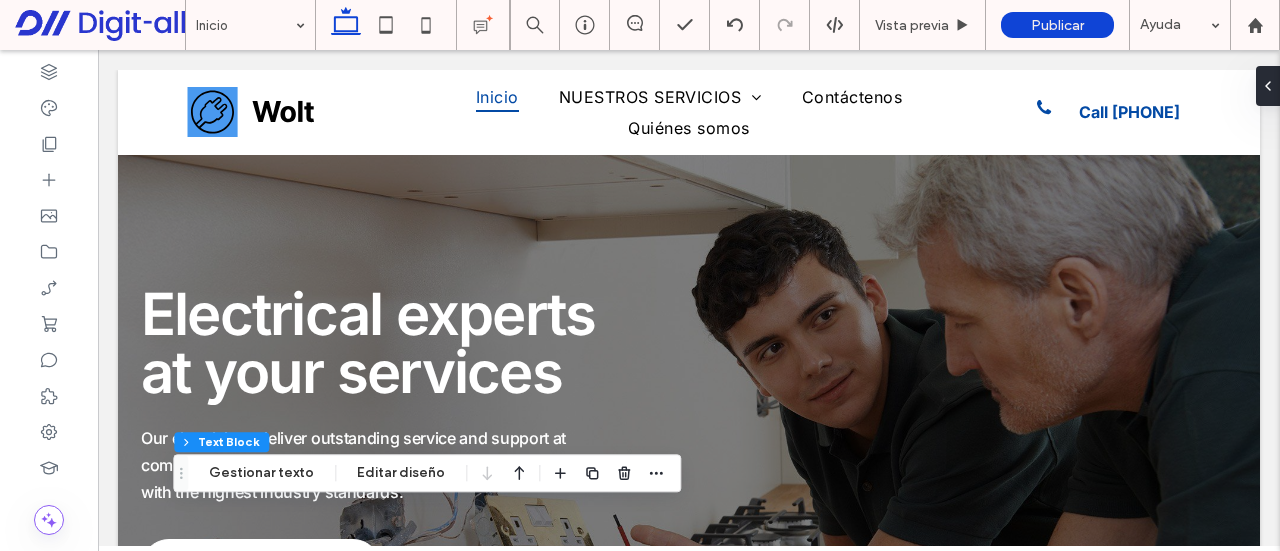 scroll, scrollTop: 1268, scrollLeft: 0, axis: vertical 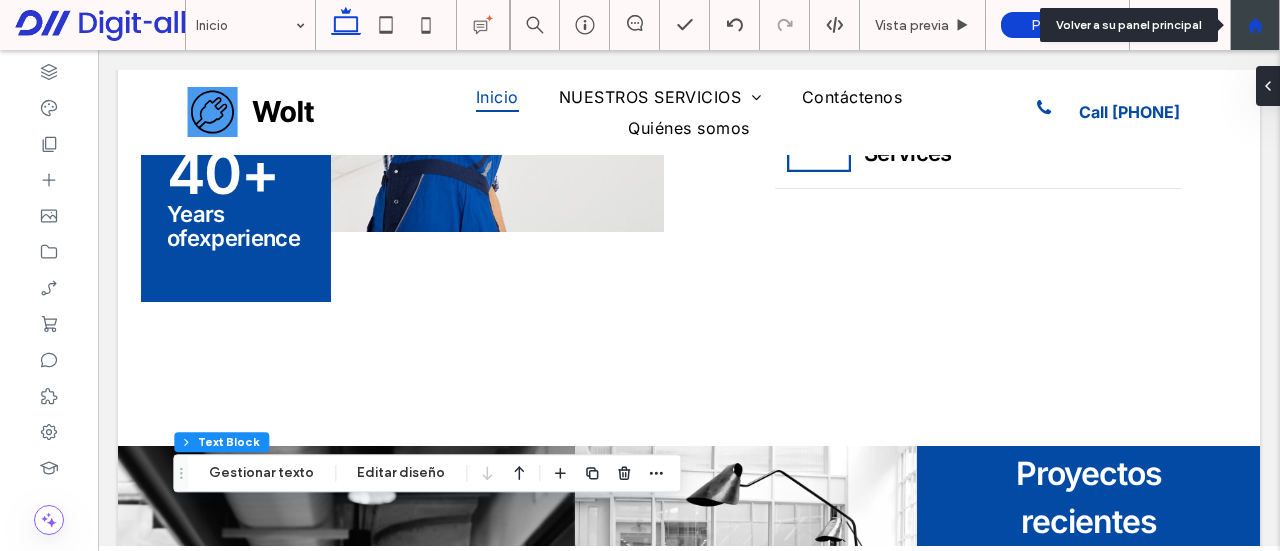 drag, startPoint x: 1252, startPoint y: 14, endPoint x: 658, endPoint y: 177, distance: 615.9586 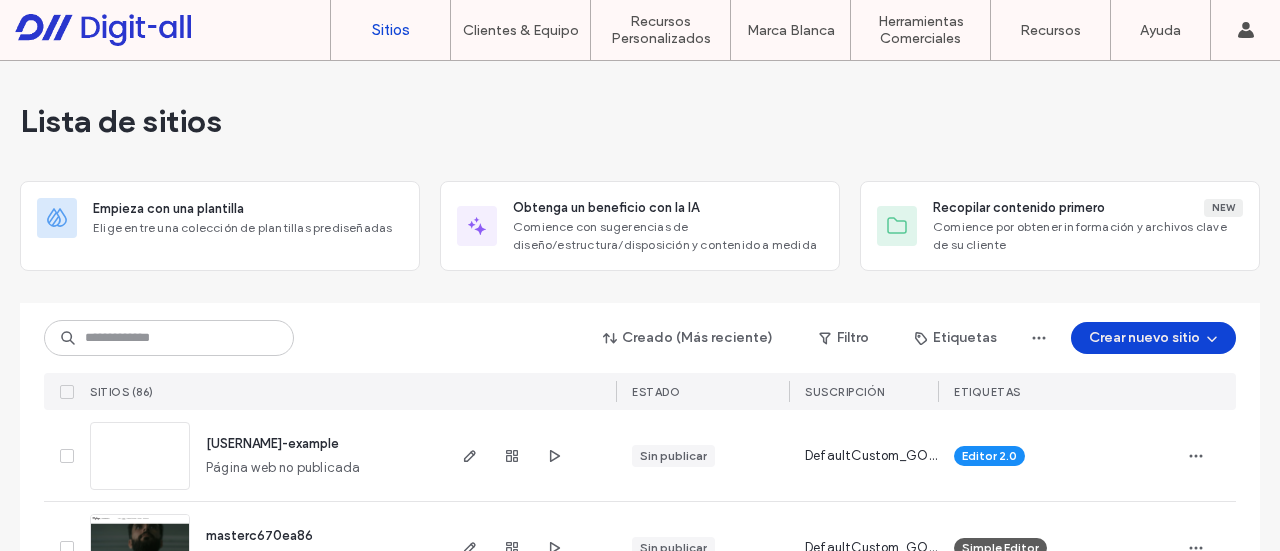 scroll, scrollTop: 0, scrollLeft: 0, axis: both 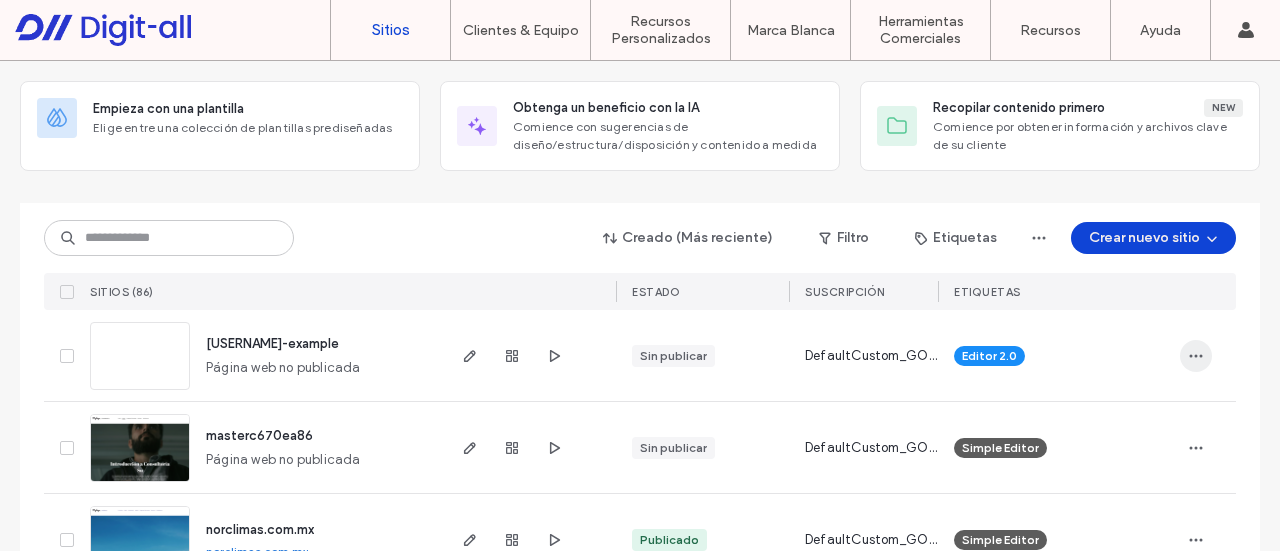 click 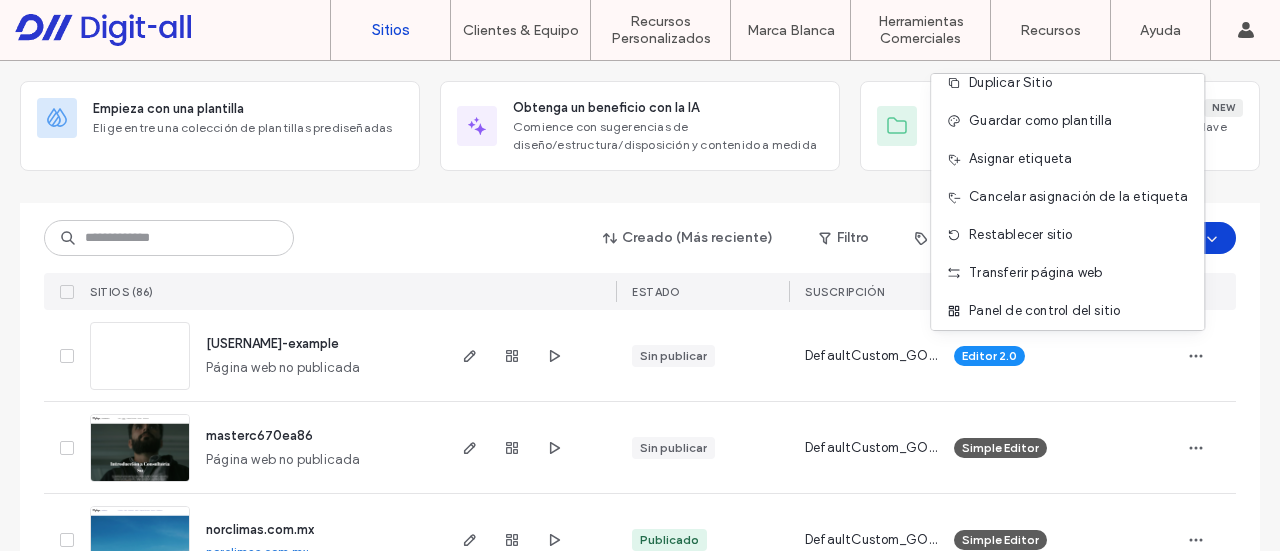 scroll, scrollTop: 101, scrollLeft: 0, axis: vertical 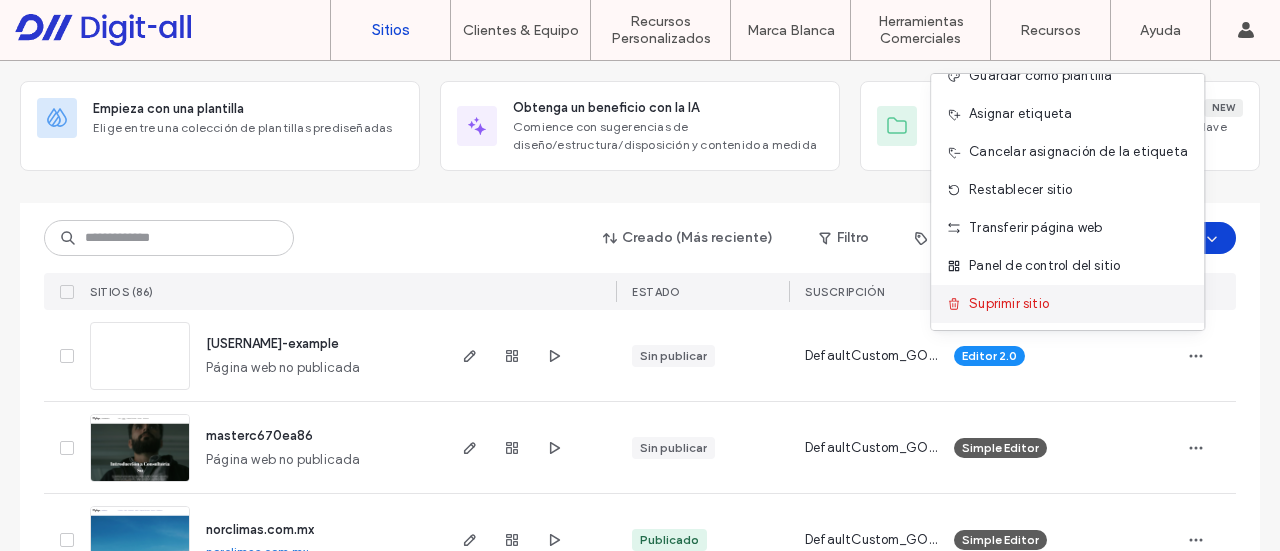 click on "Suprimir sitio" at bounding box center (1068, 304) 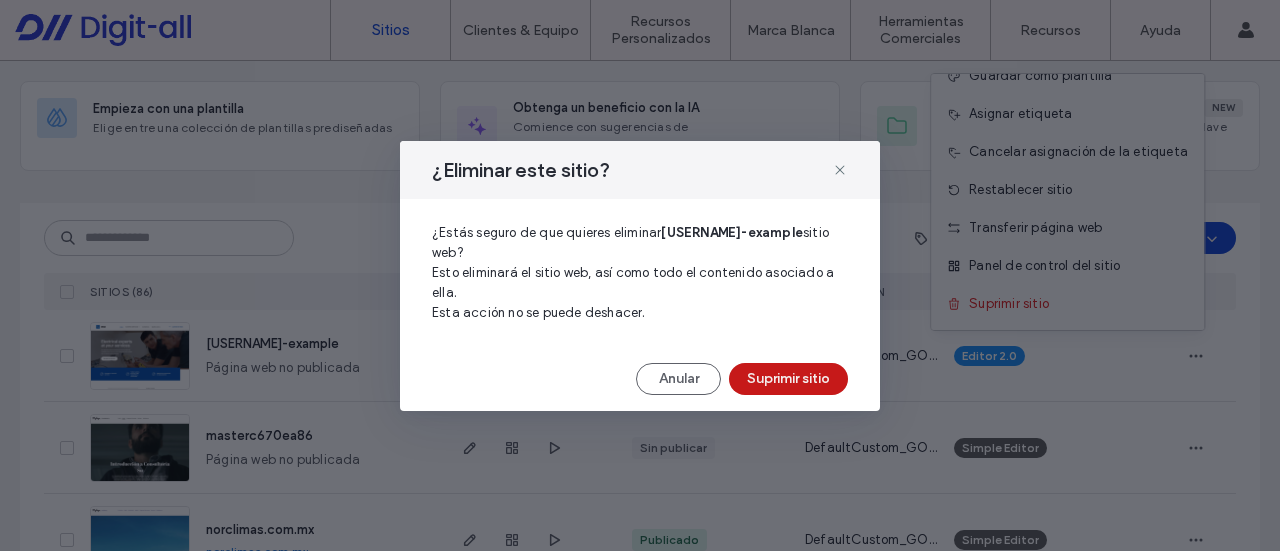 click on "Suprimir sitio" at bounding box center [788, 379] 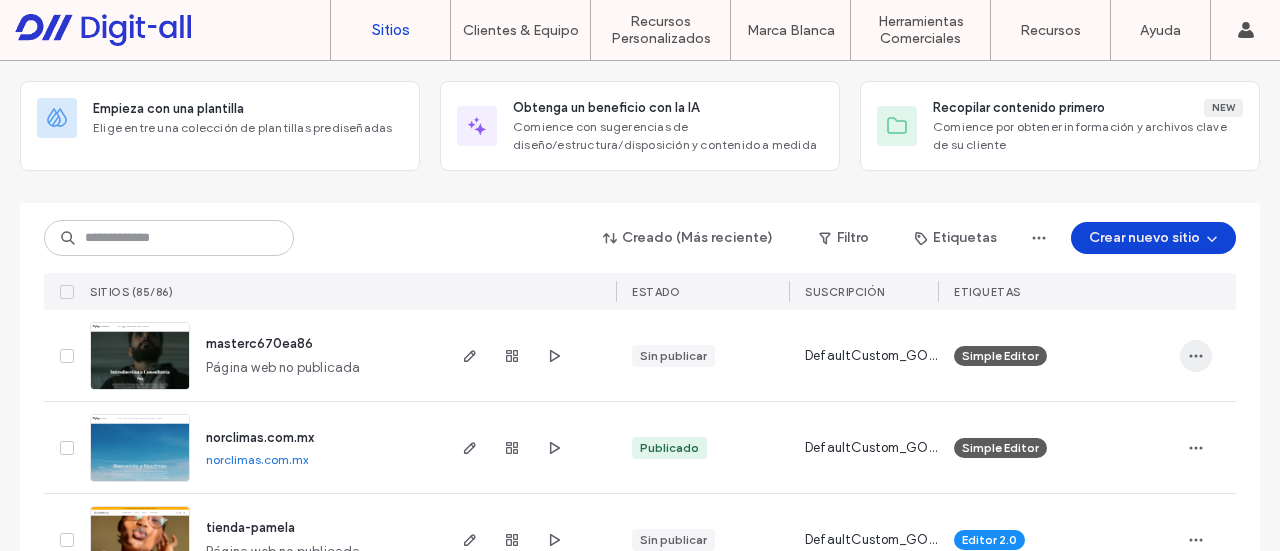 click at bounding box center [1196, 356] 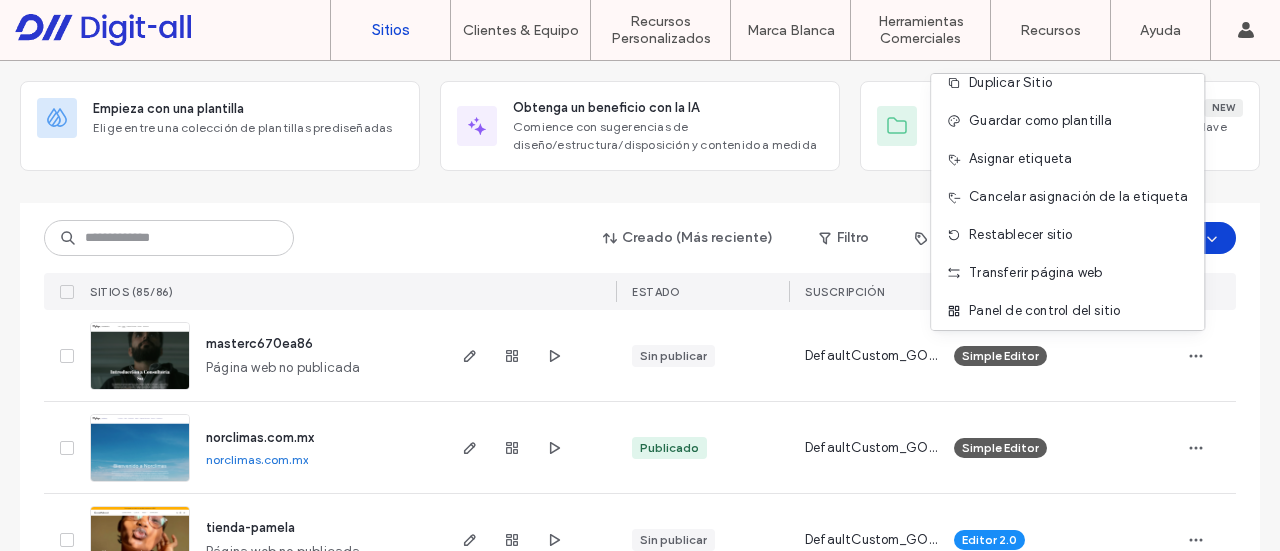 scroll, scrollTop: 101, scrollLeft: 0, axis: vertical 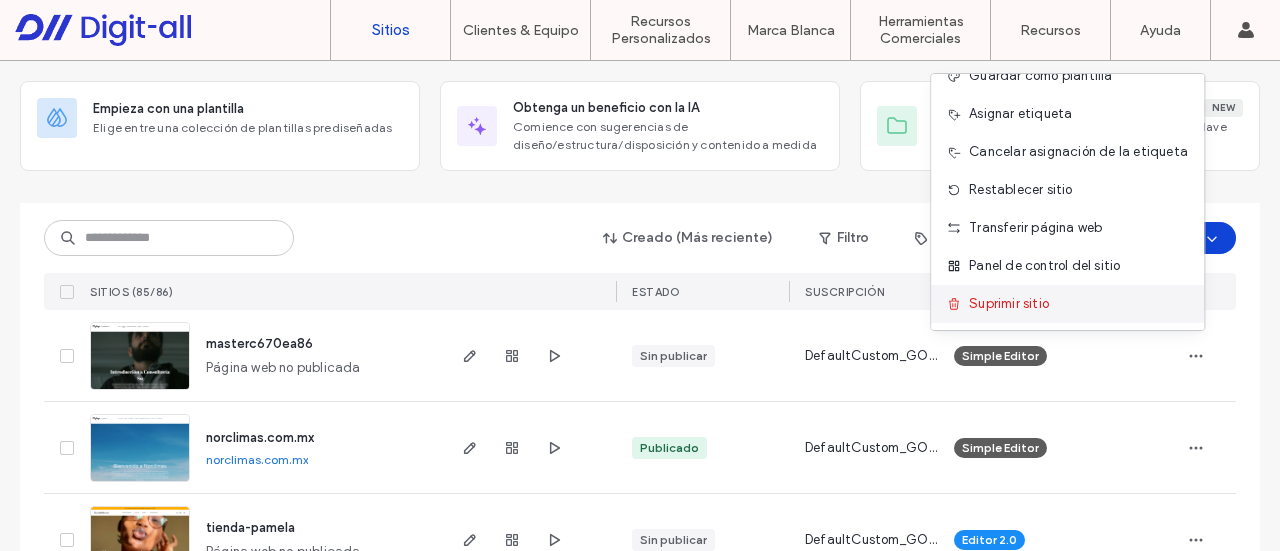 click on "Suprimir sitio" at bounding box center [1010, 304] 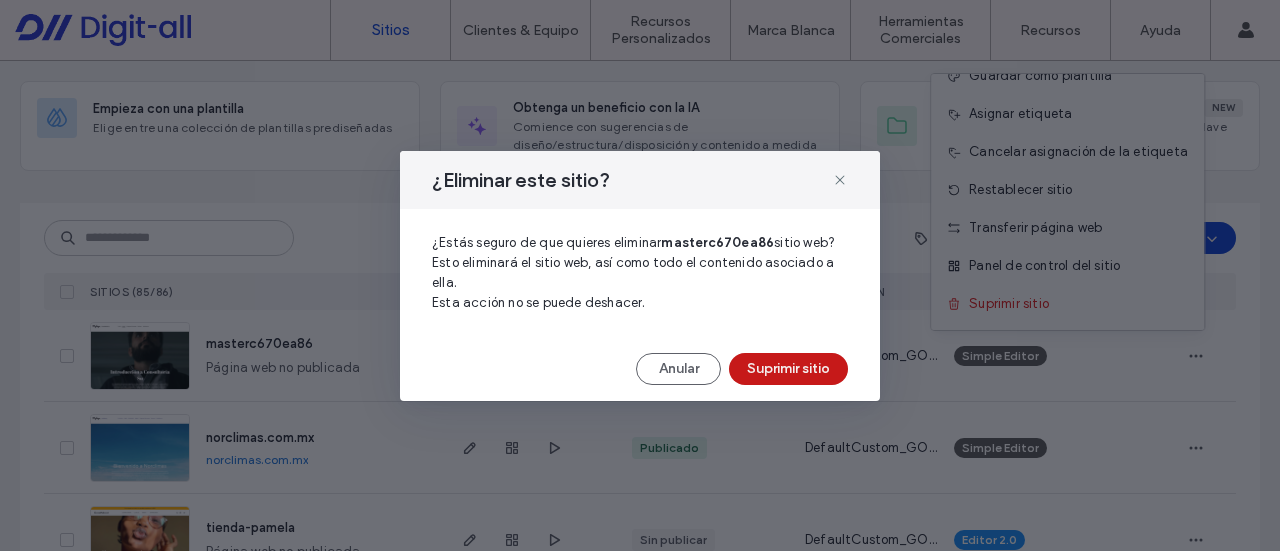 click on "Suprimir sitio" at bounding box center (788, 369) 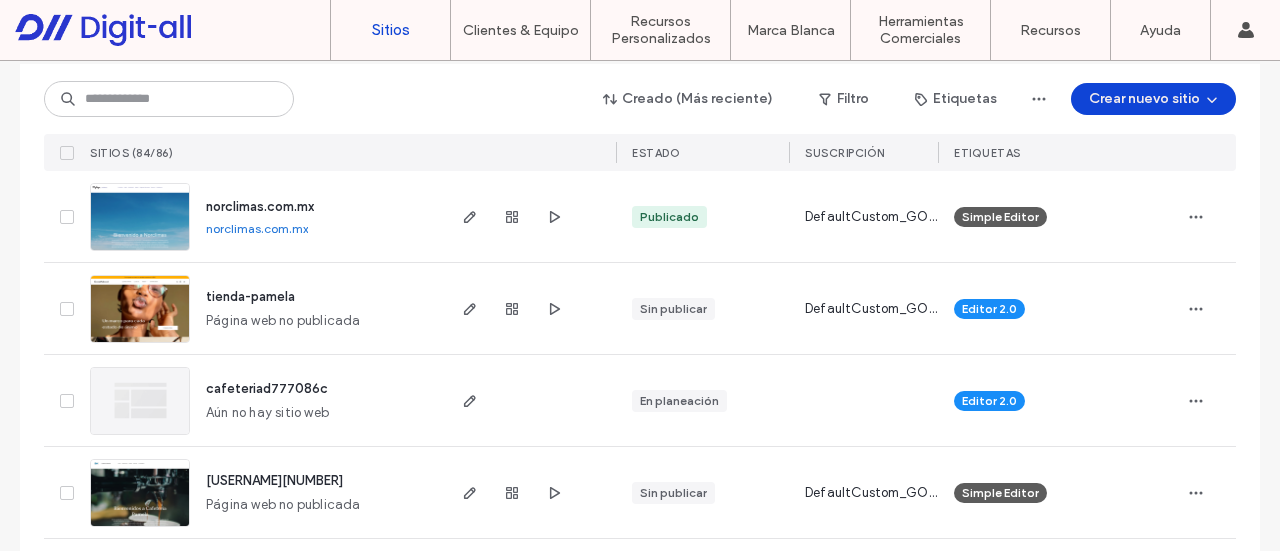 scroll, scrollTop: 300, scrollLeft: 0, axis: vertical 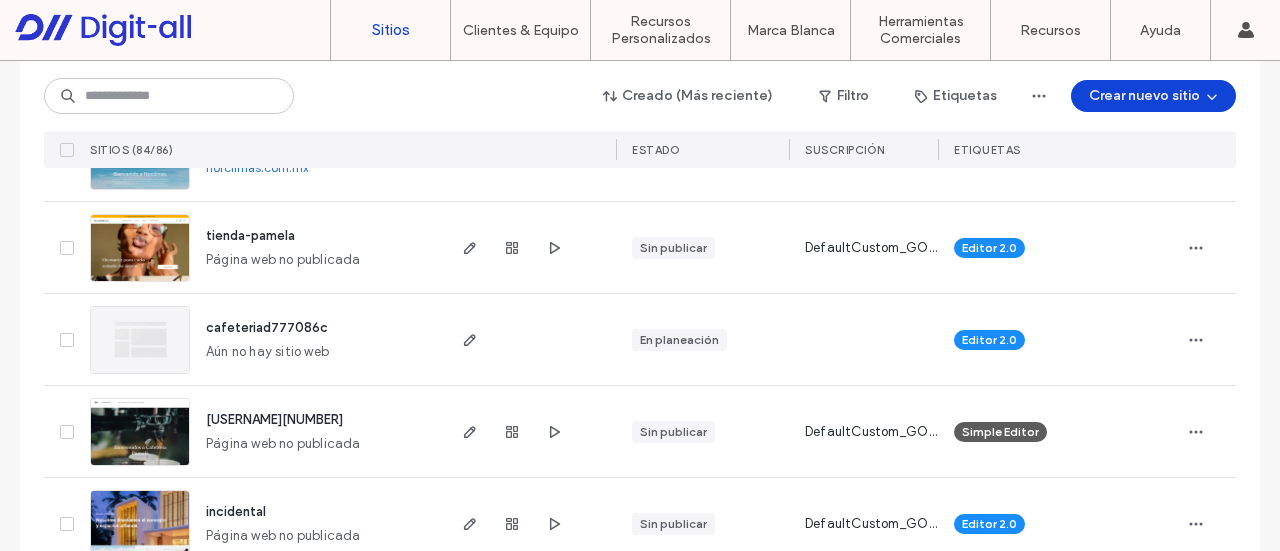 click on "cafeteriad777086c" at bounding box center (267, 327) 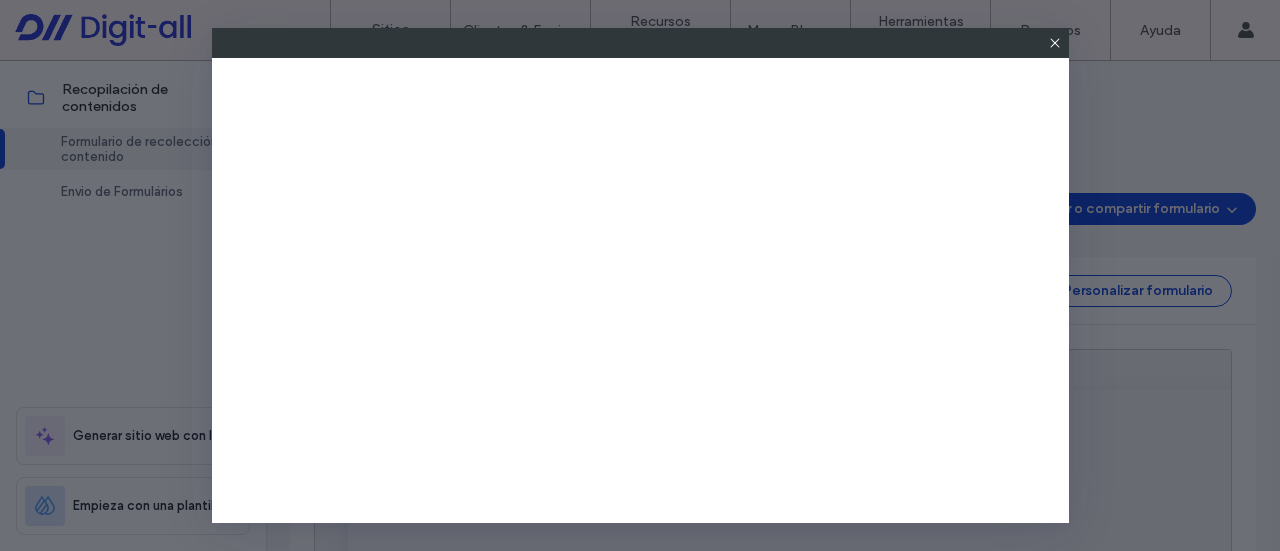 scroll, scrollTop: 0, scrollLeft: 0, axis: both 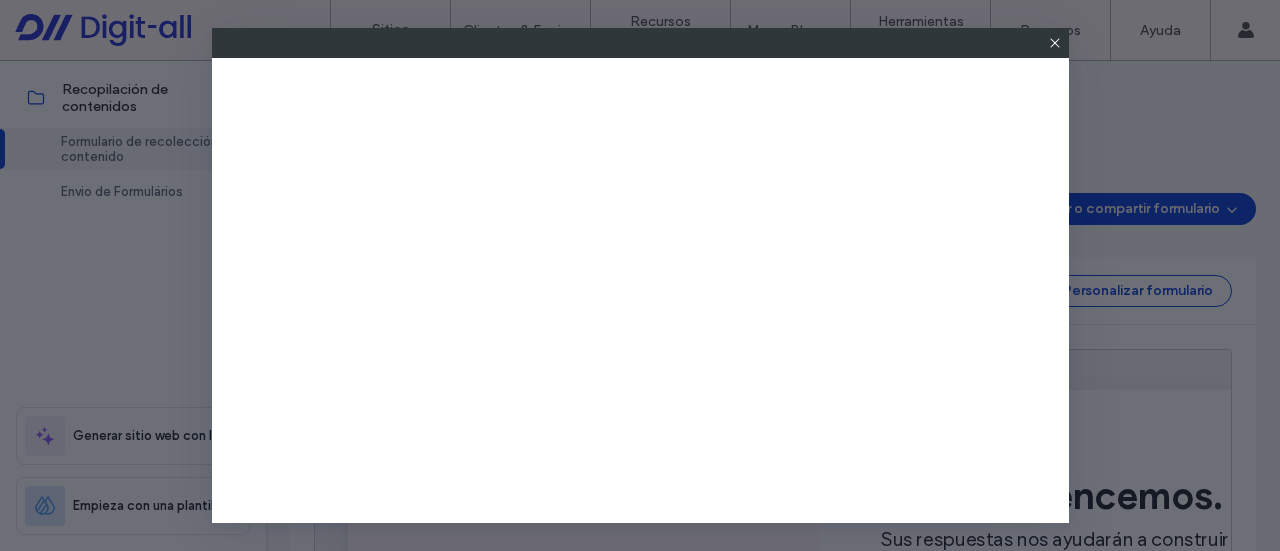 click 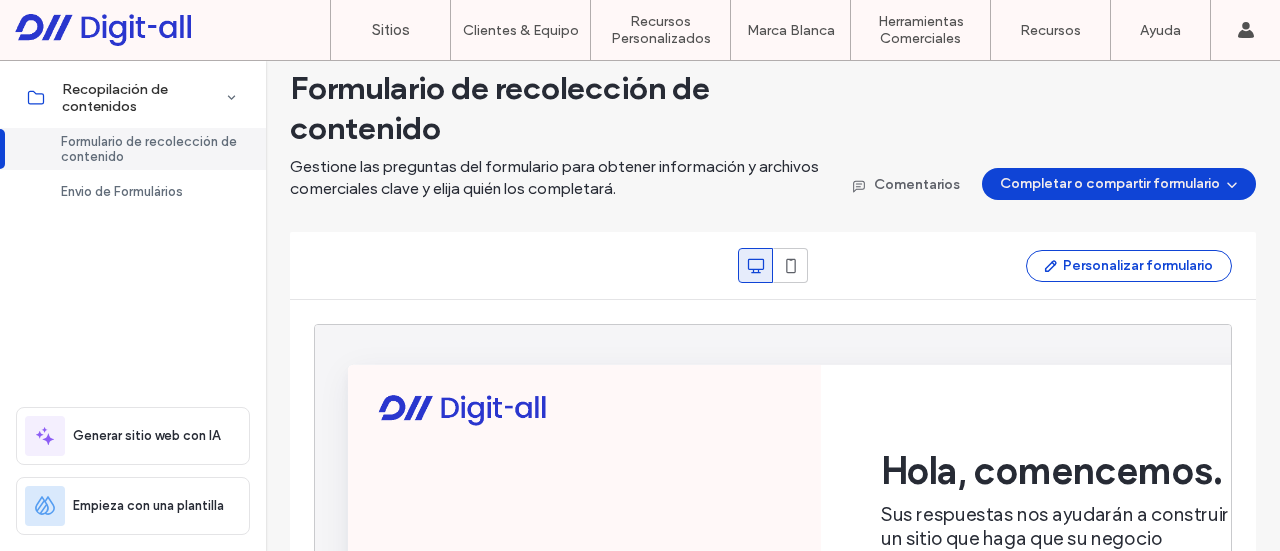 scroll, scrollTop: 0, scrollLeft: 0, axis: both 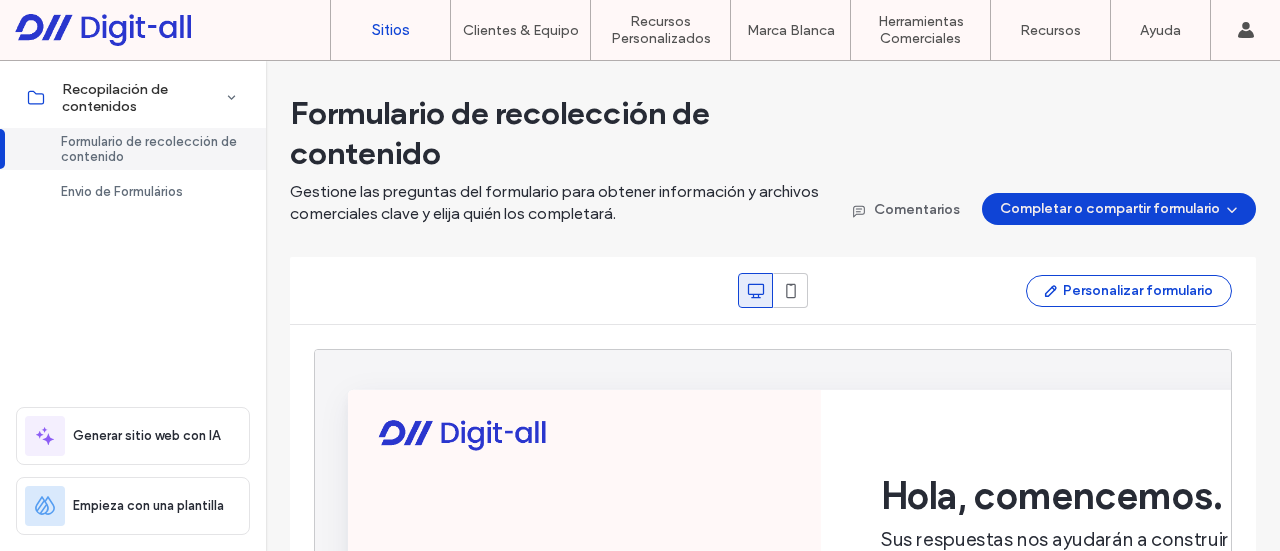 click on "Sitios" at bounding box center [391, 30] 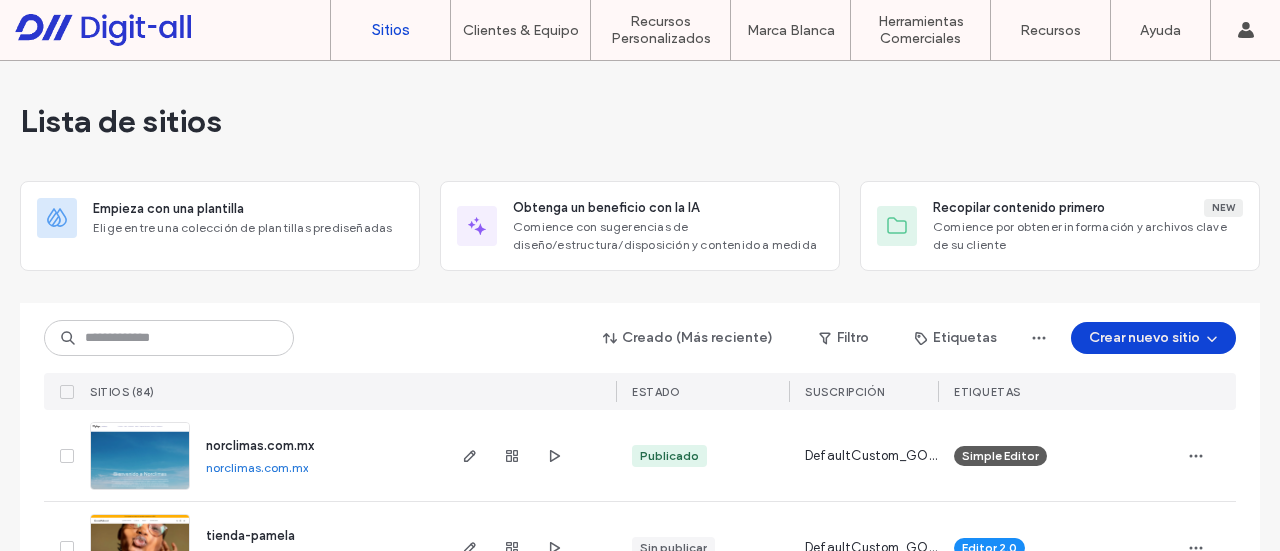 scroll, scrollTop: 200, scrollLeft: 0, axis: vertical 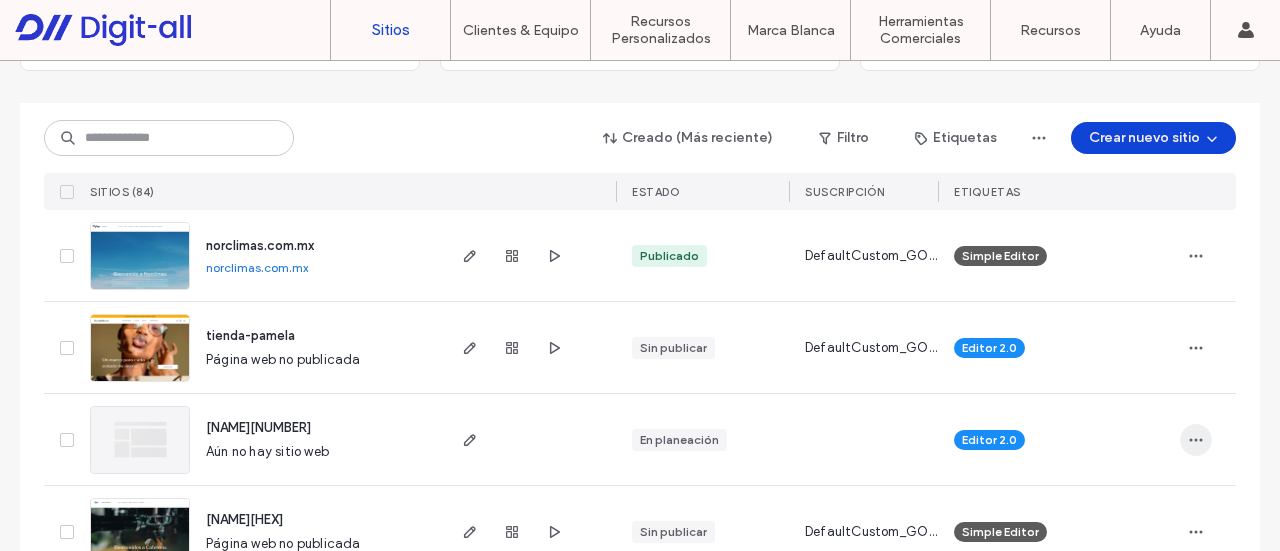 click at bounding box center (1196, 440) 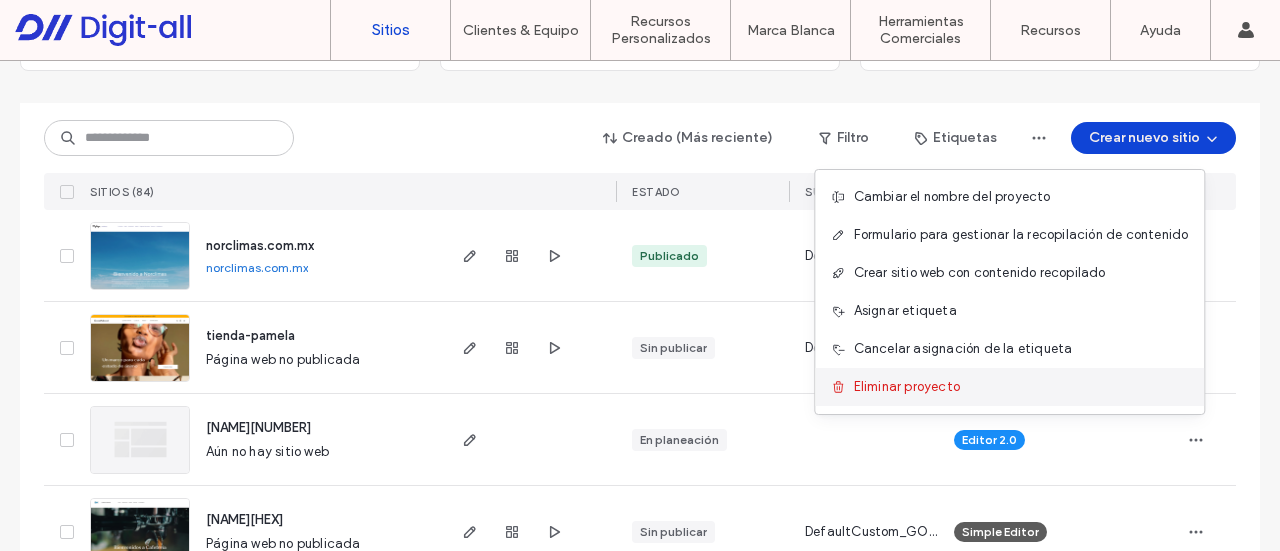 click on "Eliminar proyecto" at bounding box center (1010, 387) 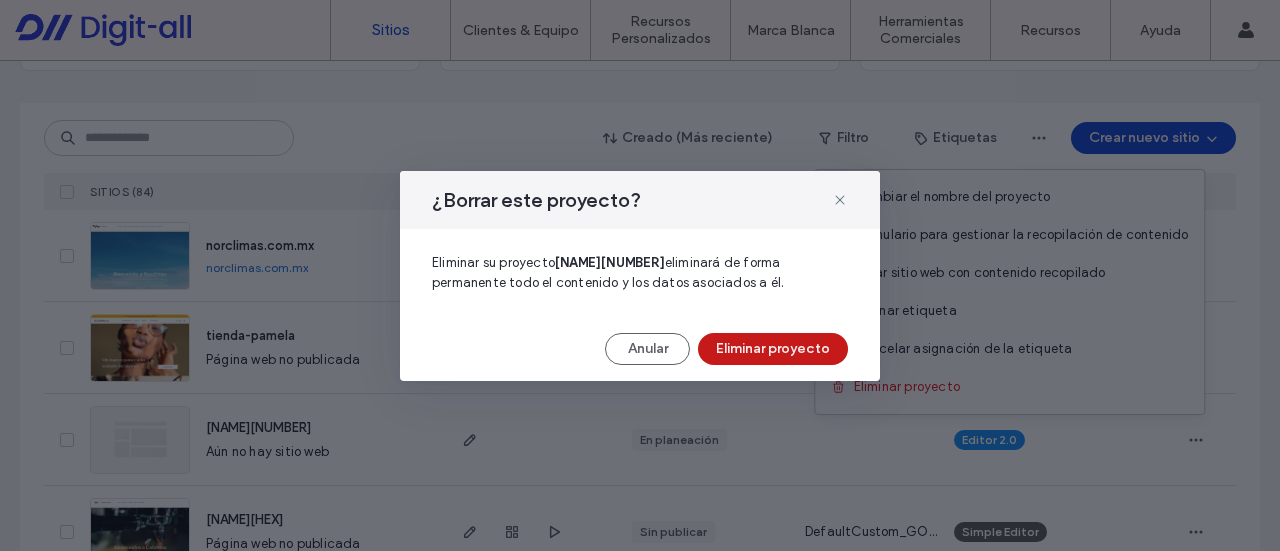 click on "Eliminar proyecto" at bounding box center (773, 349) 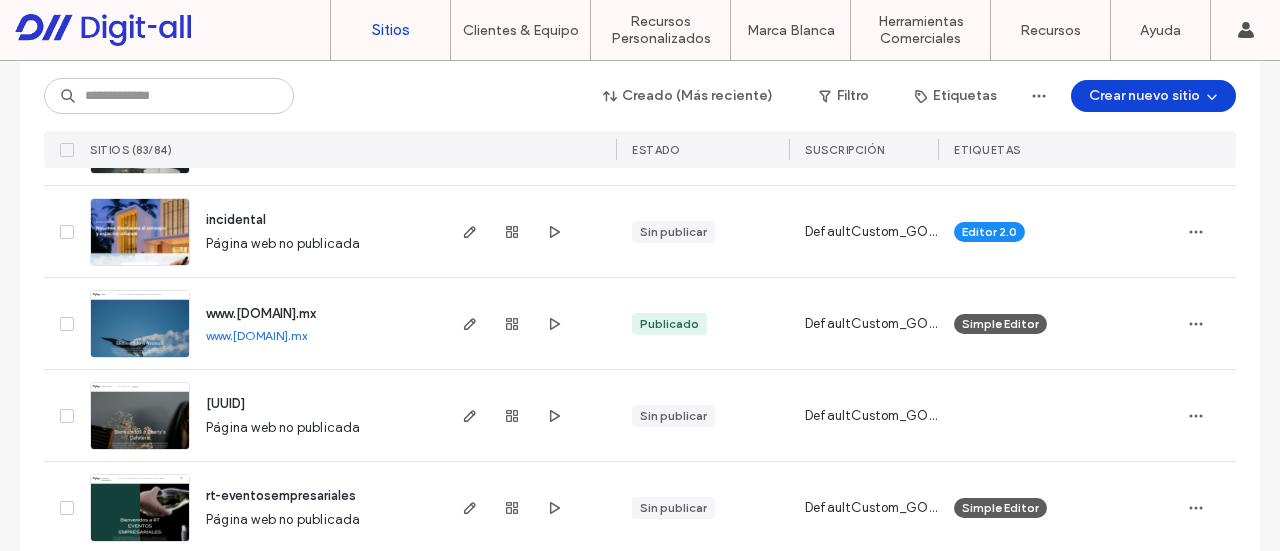 scroll, scrollTop: 600, scrollLeft: 0, axis: vertical 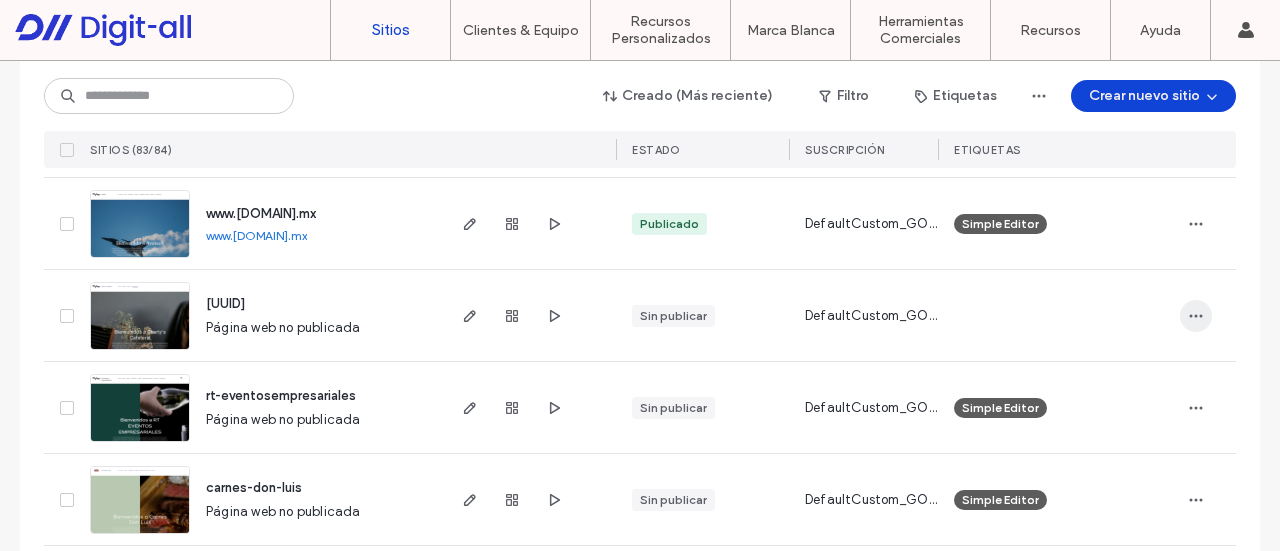 click 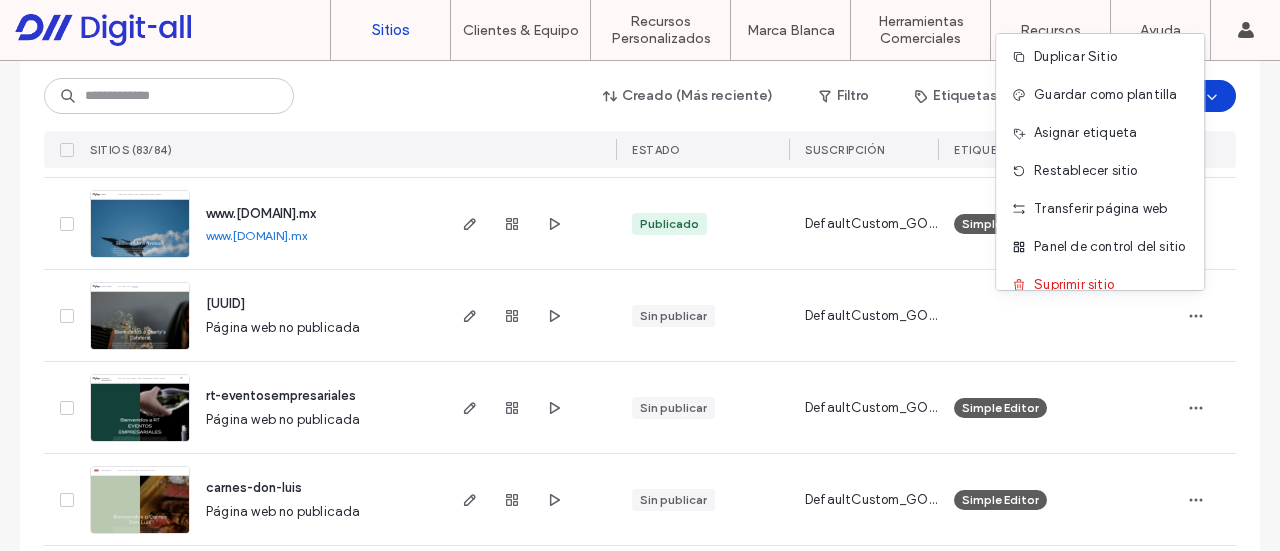 scroll, scrollTop: 63, scrollLeft: 0, axis: vertical 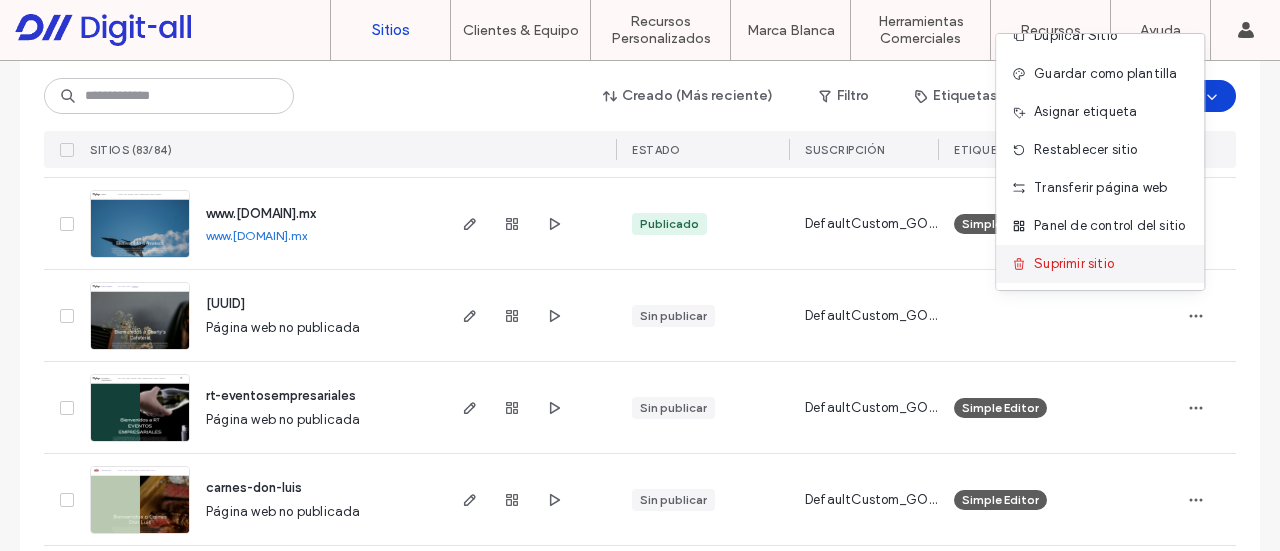 click on "Suprimir sitio" at bounding box center (1101, 264) 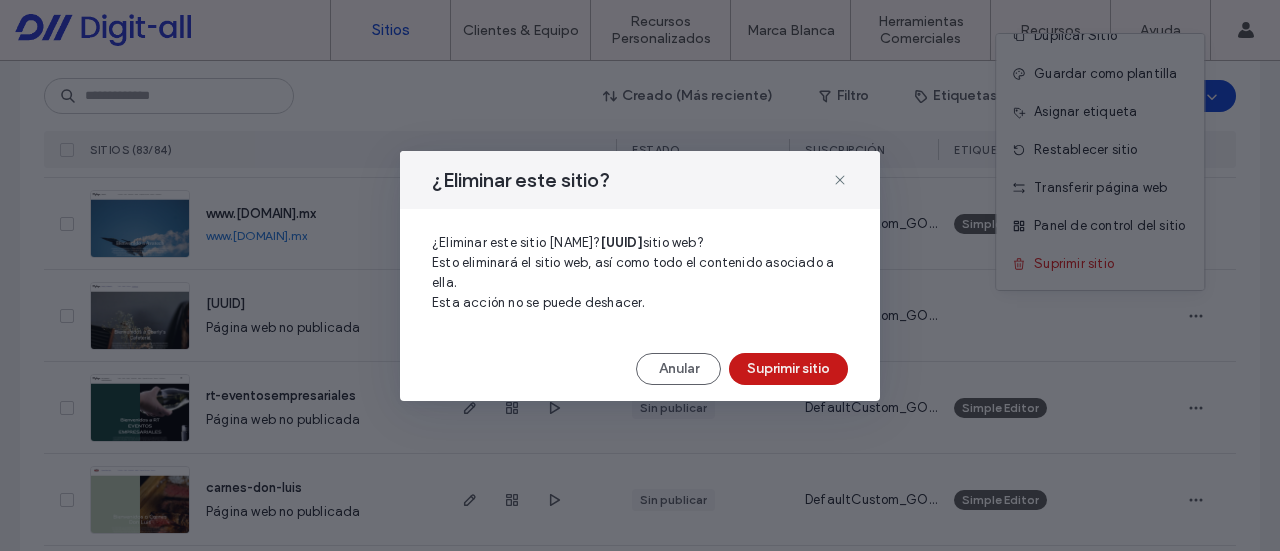 click on "Suprimir sitio" at bounding box center (788, 369) 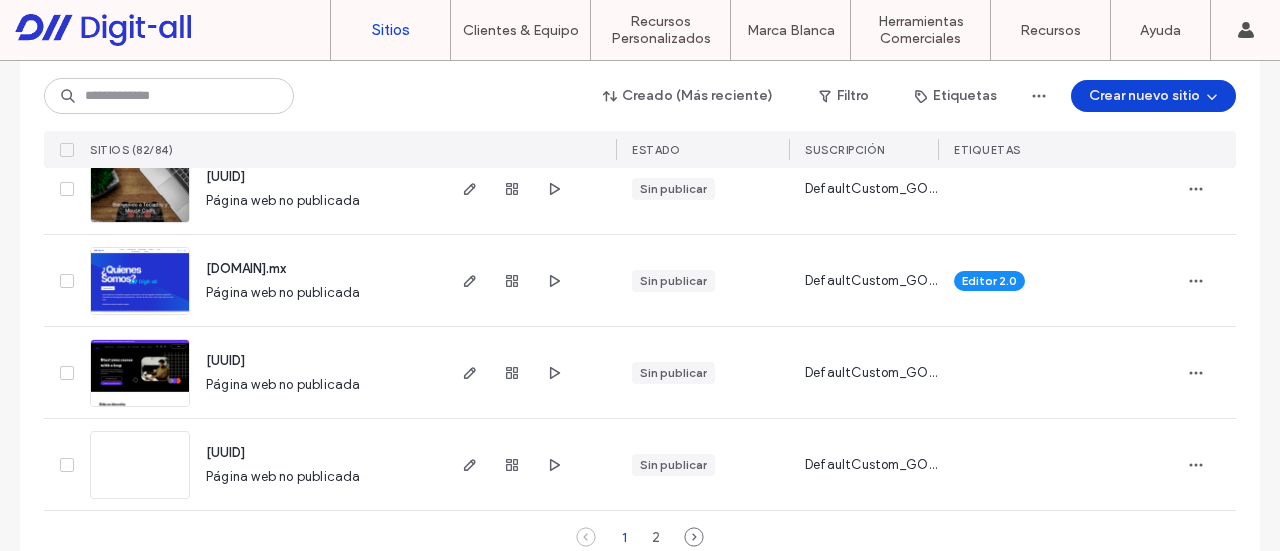 scroll, scrollTop: 6830, scrollLeft: 0, axis: vertical 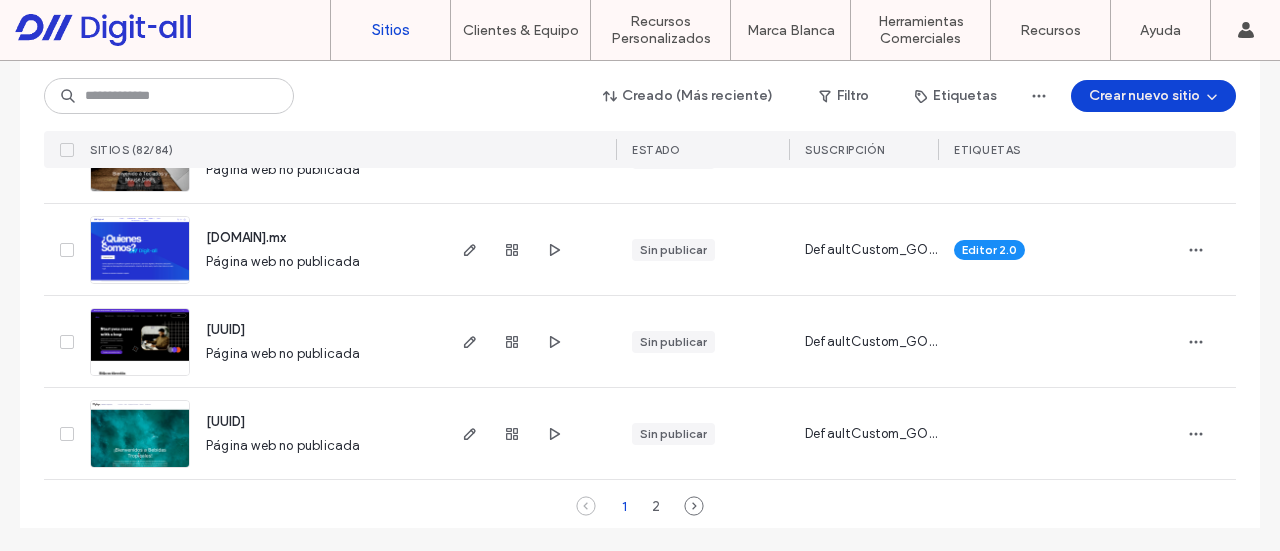 click 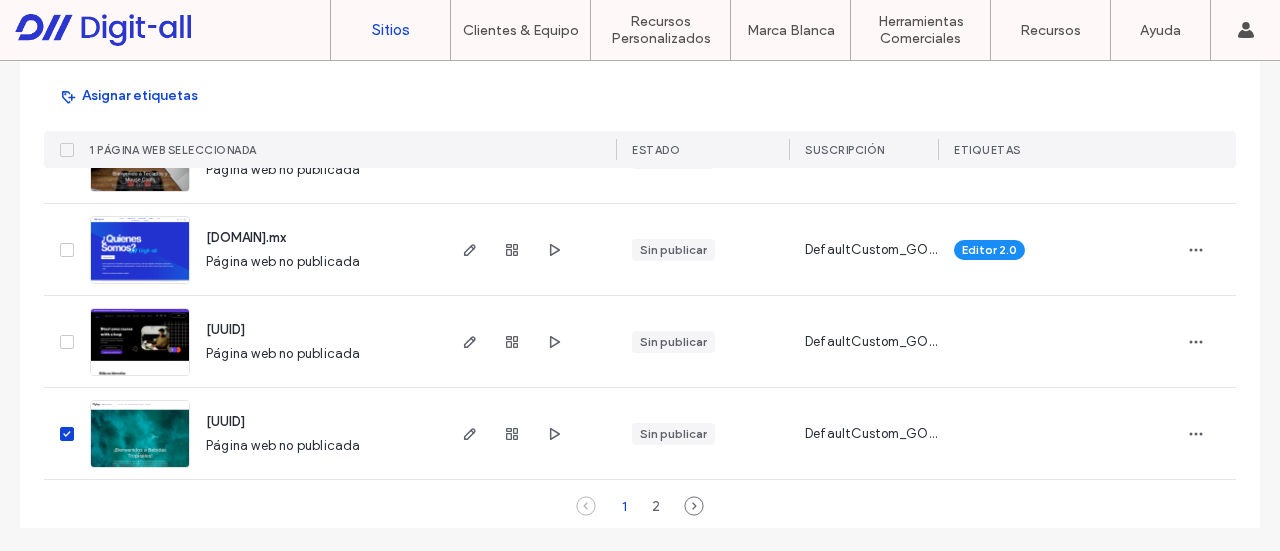 click at bounding box center (67, 342) 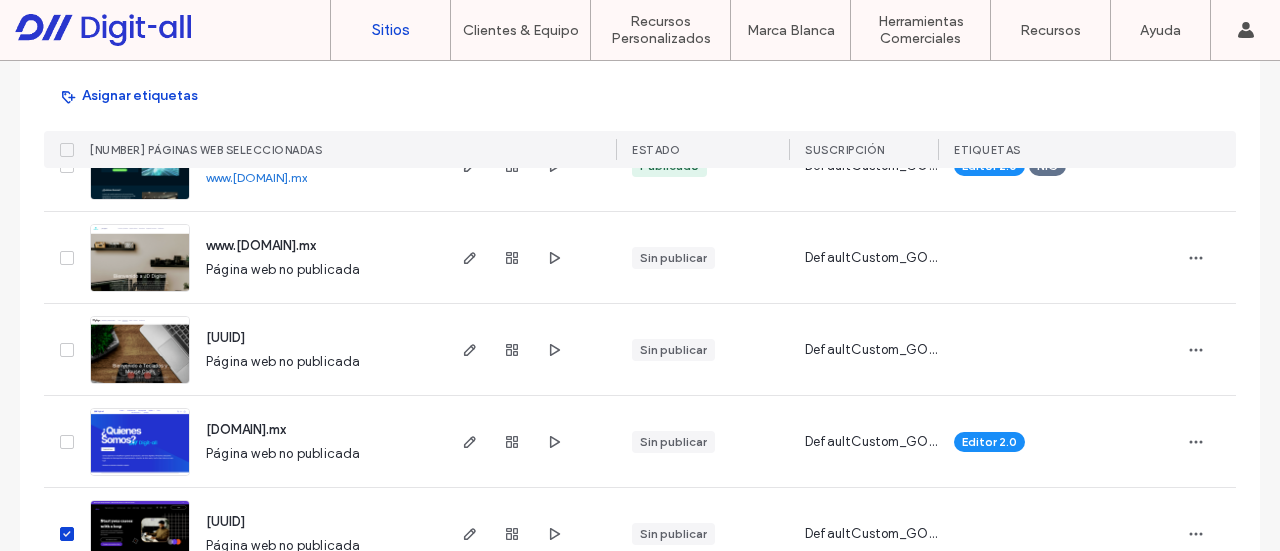 scroll, scrollTop: 6630, scrollLeft: 0, axis: vertical 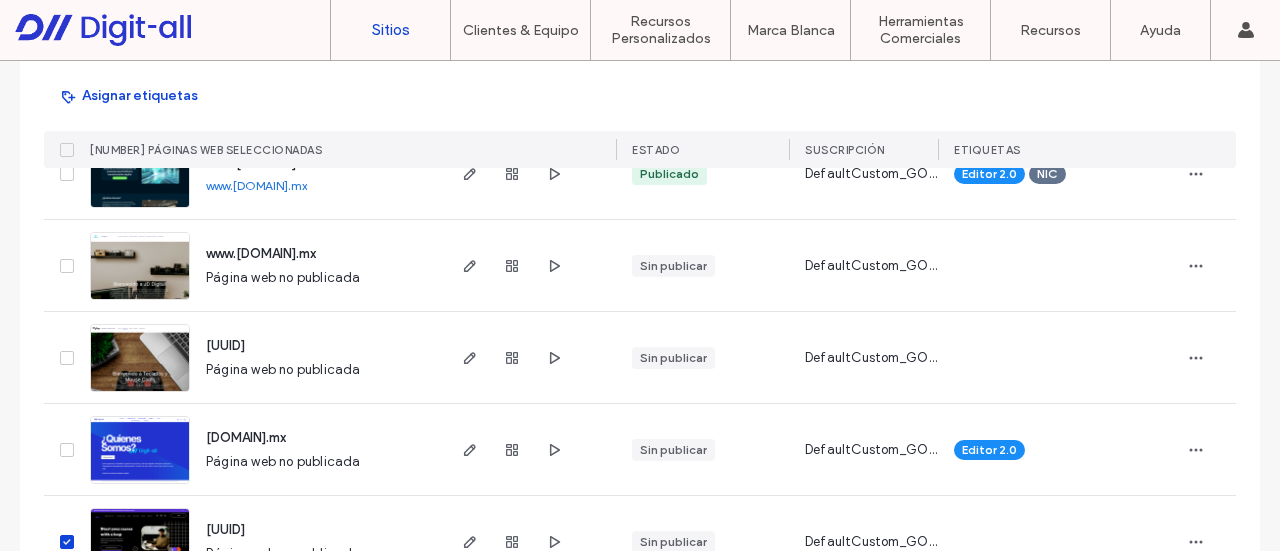 click 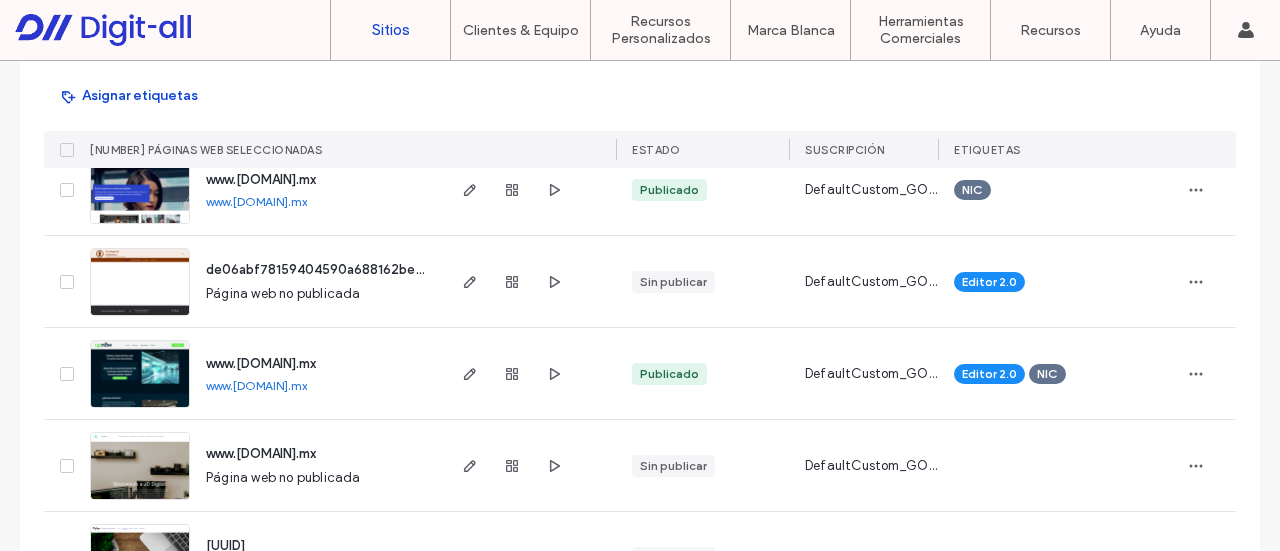 scroll, scrollTop: 6330, scrollLeft: 0, axis: vertical 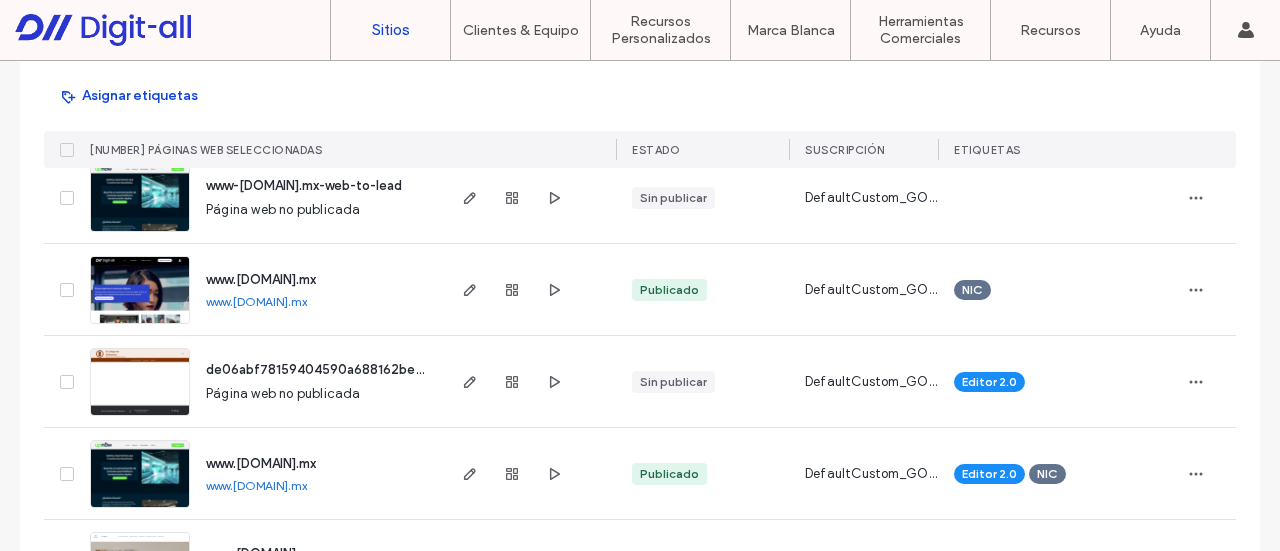 click 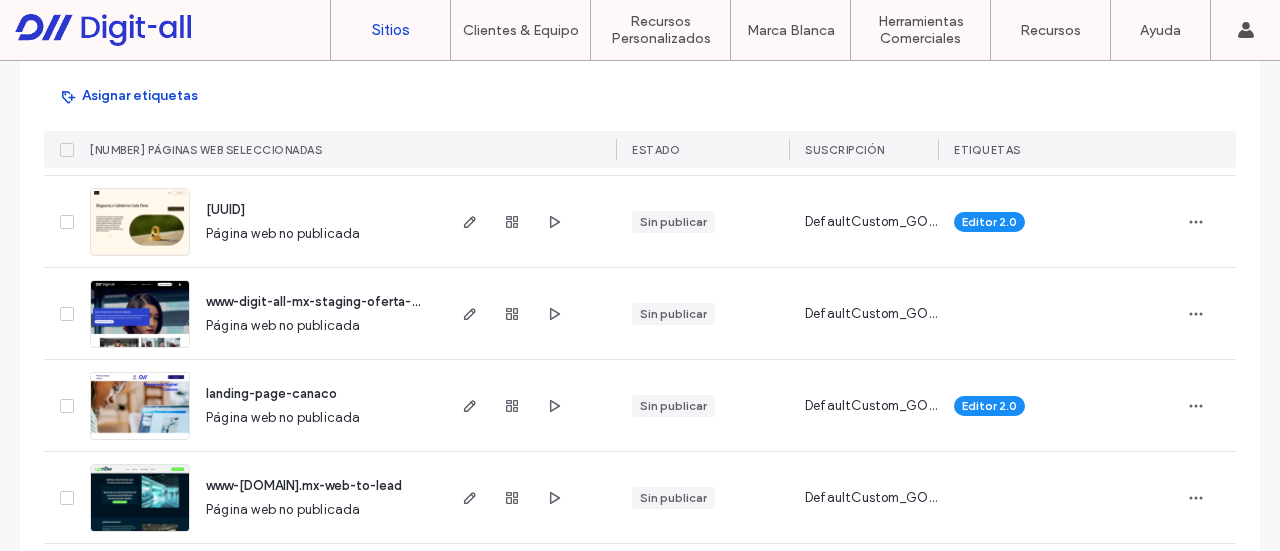 scroll, scrollTop: 5930, scrollLeft: 0, axis: vertical 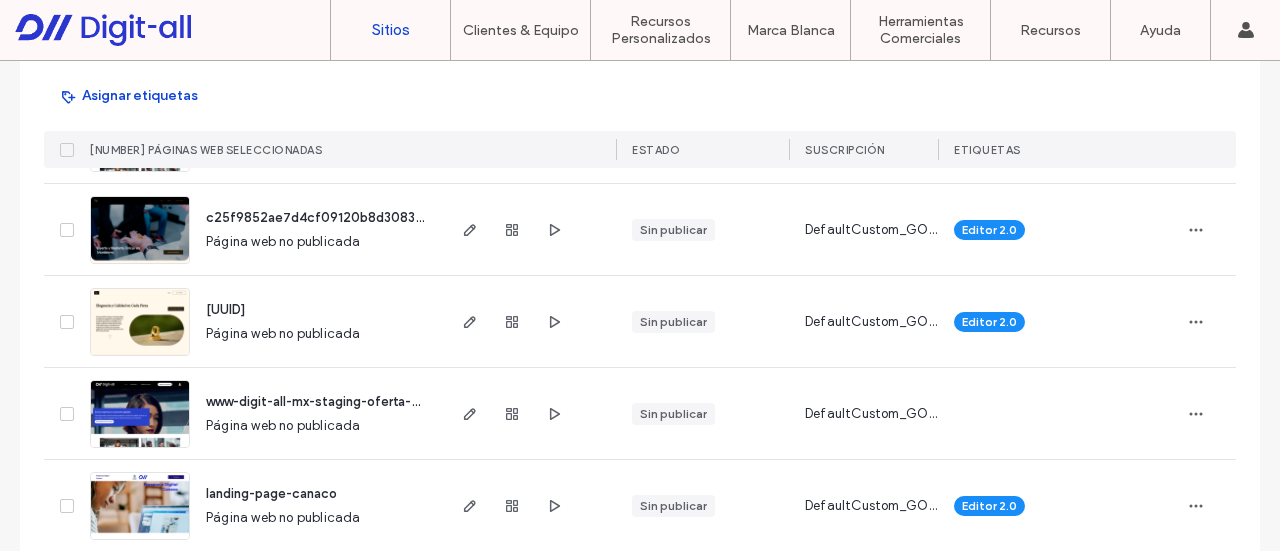 click at bounding box center (67, 322) 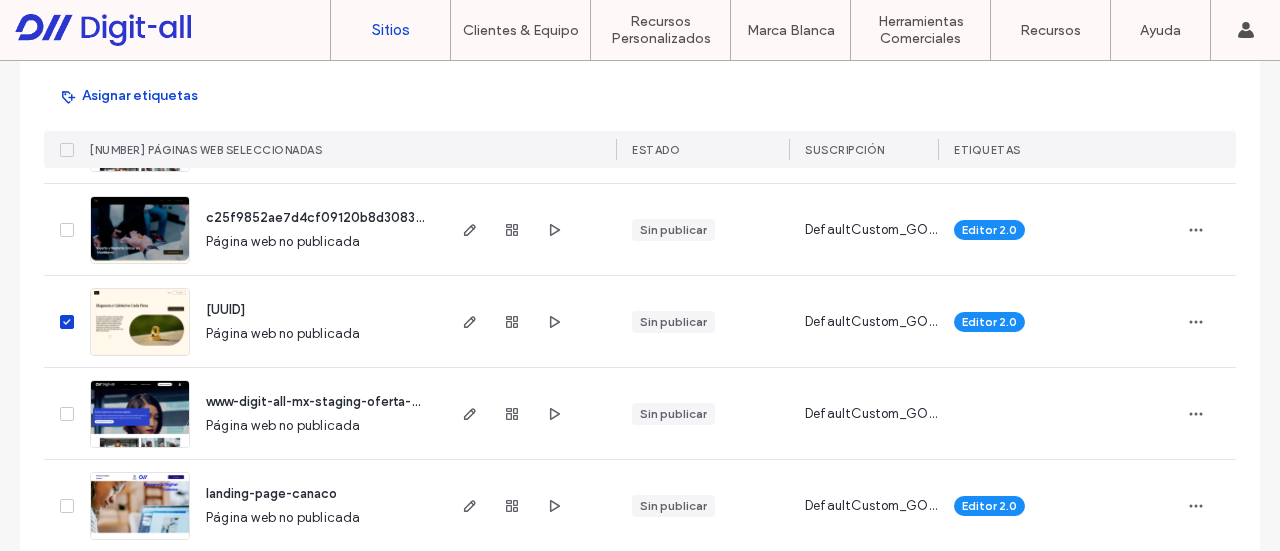 click at bounding box center [67, 230] 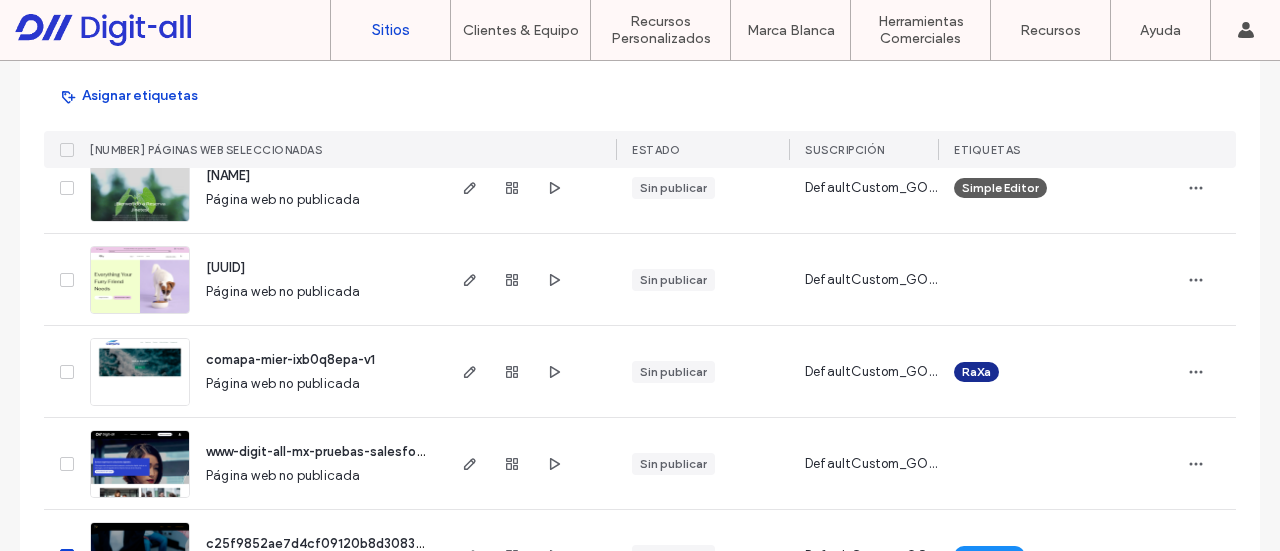 scroll, scrollTop: 5530, scrollLeft: 0, axis: vertical 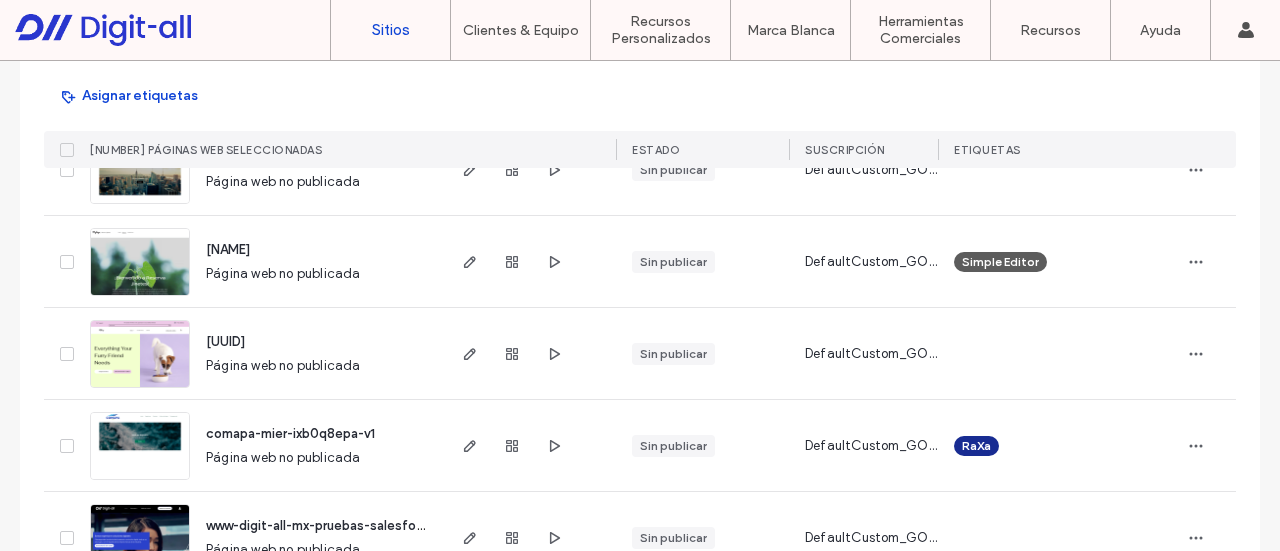 click at bounding box center [67, 354] 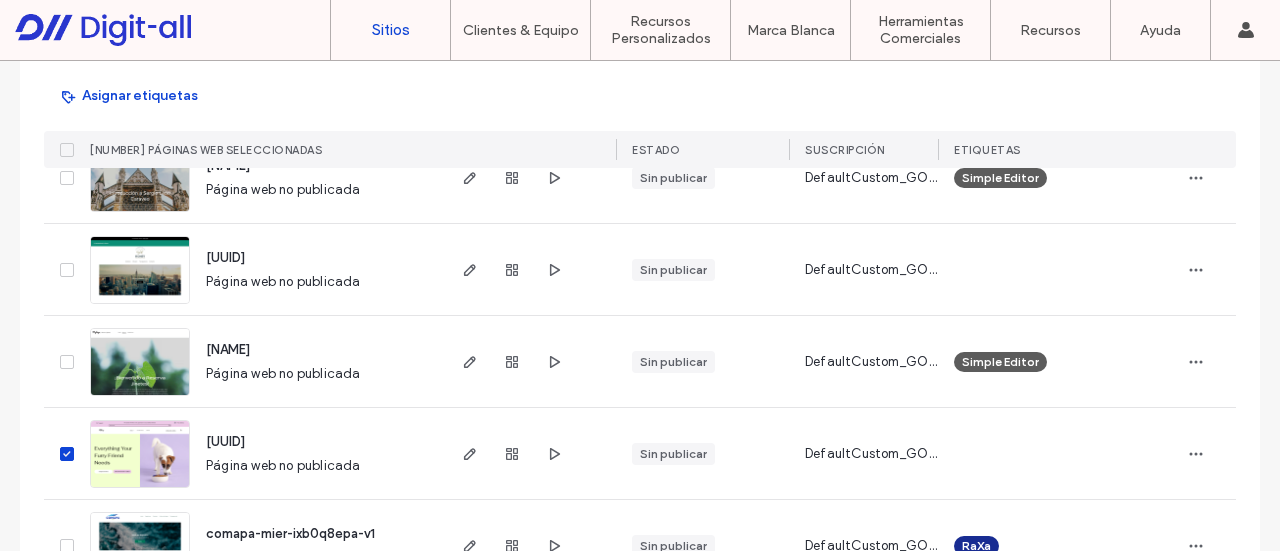 scroll, scrollTop: 5330, scrollLeft: 0, axis: vertical 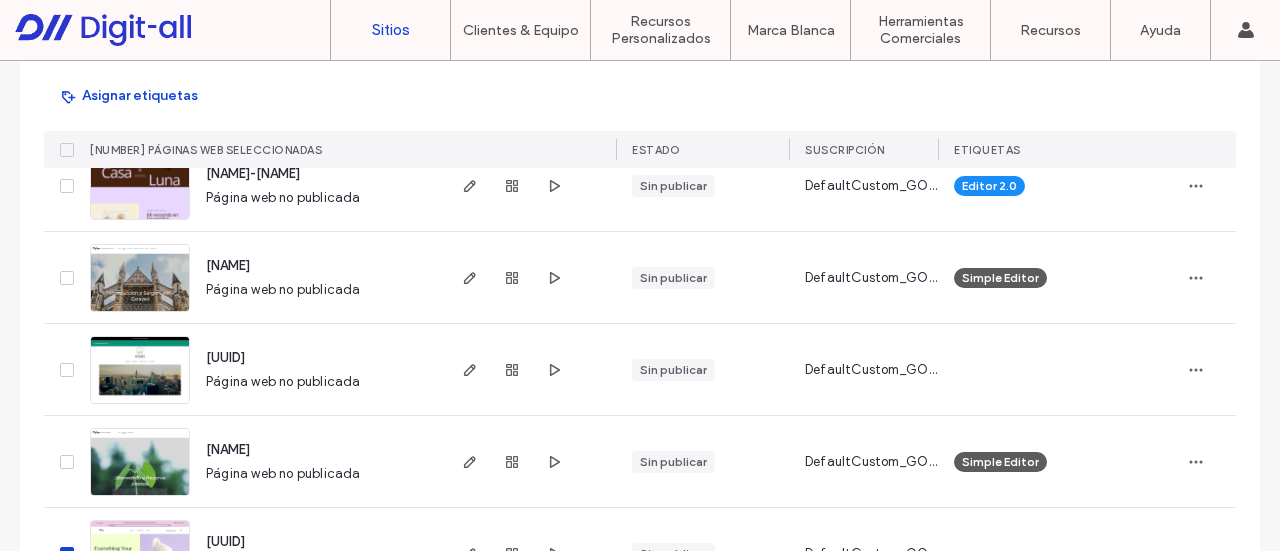 click at bounding box center (67, 370) 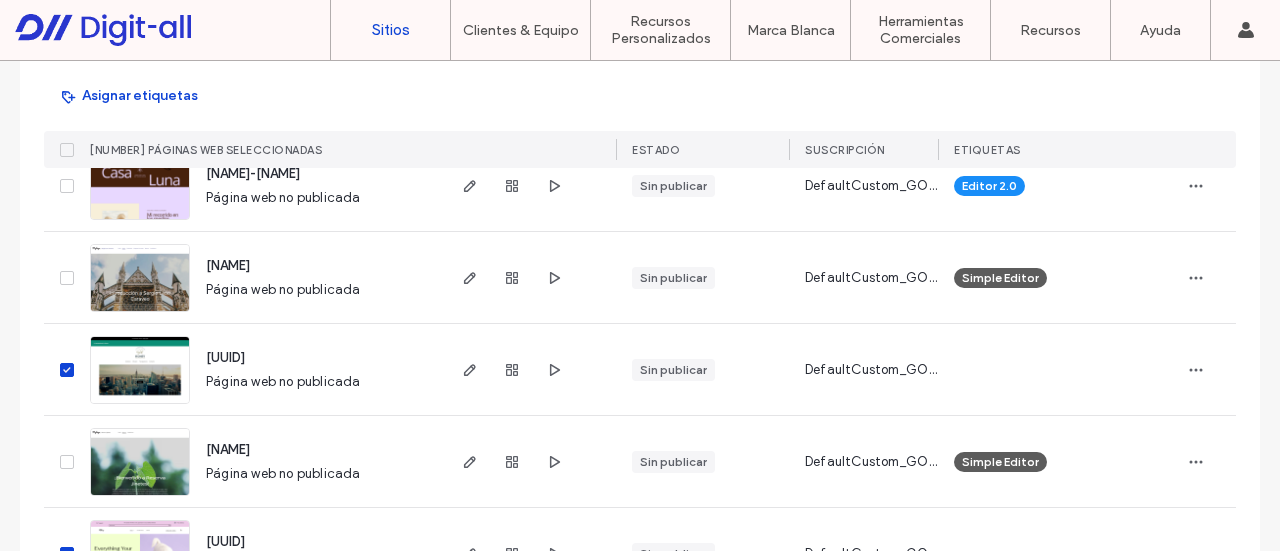 click 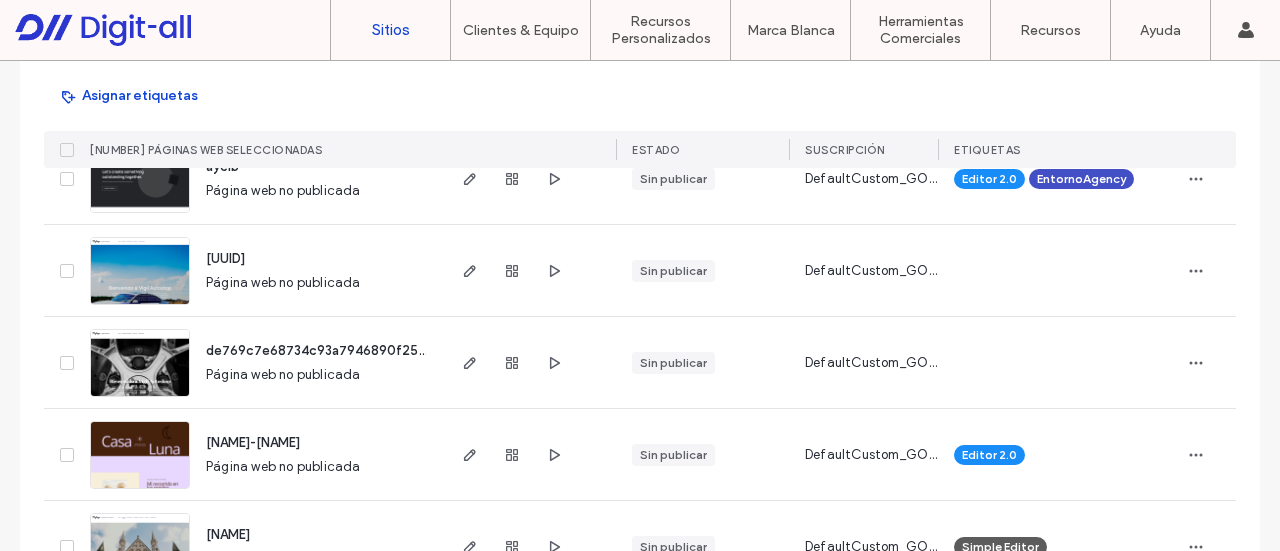 scroll, scrollTop: 5030, scrollLeft: 0, axis: vertical 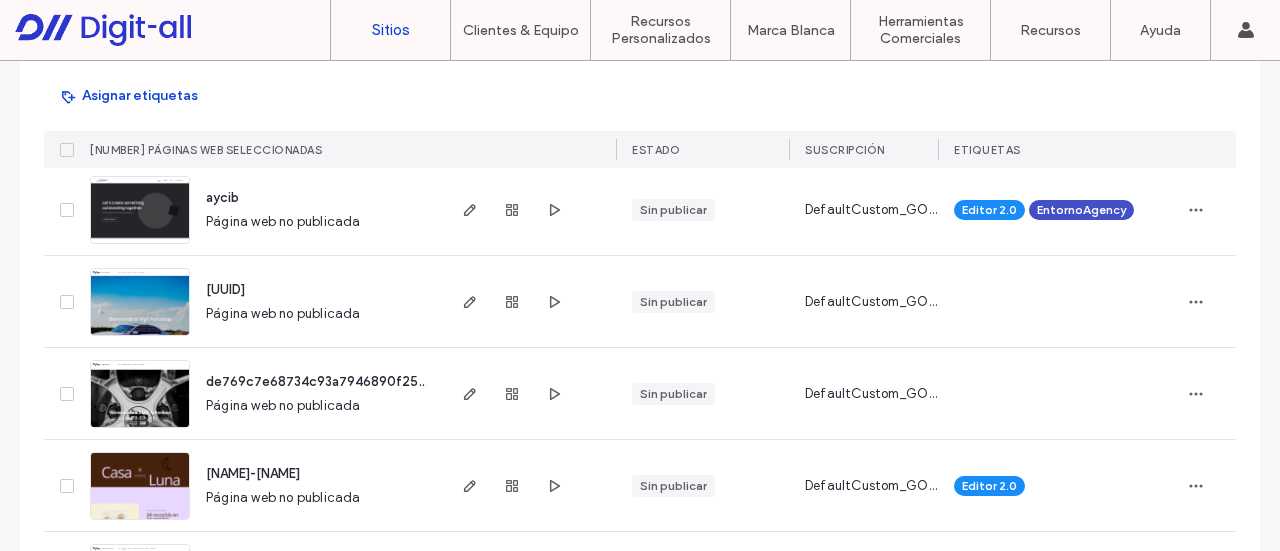 click 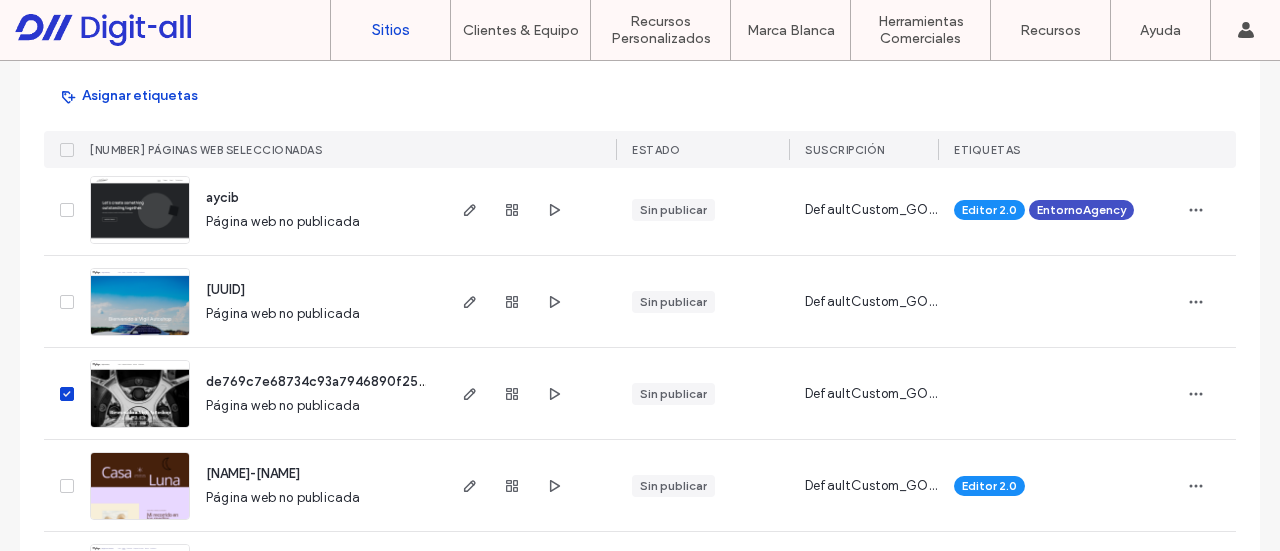 click at bounding box center (67, 302) 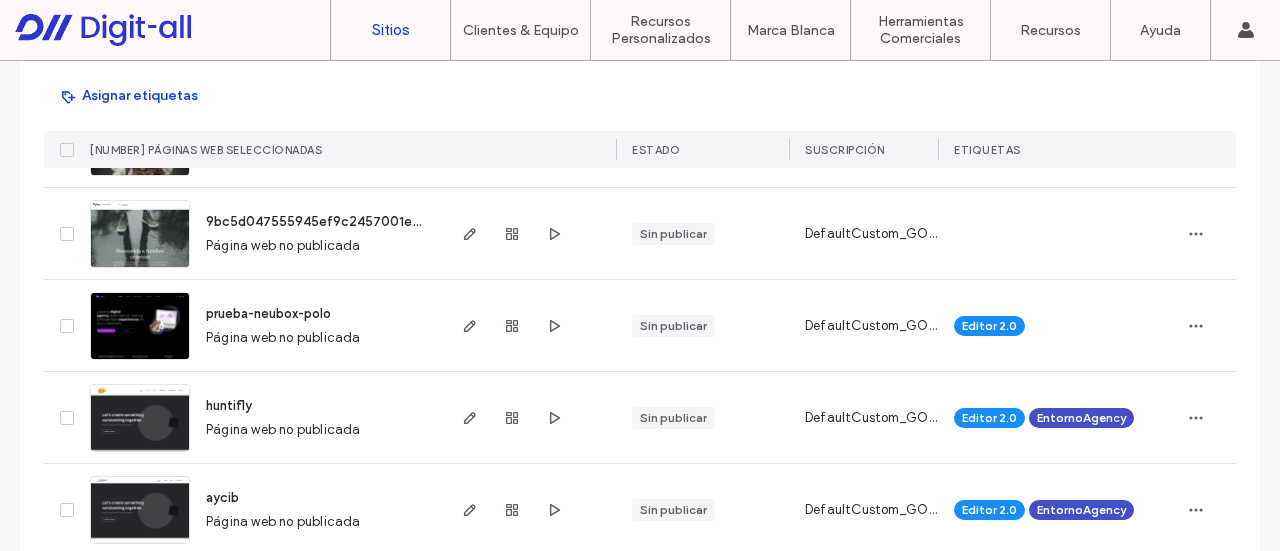 scroll, scrollTop: 4630, scrollLeft: 0, axis: vertical 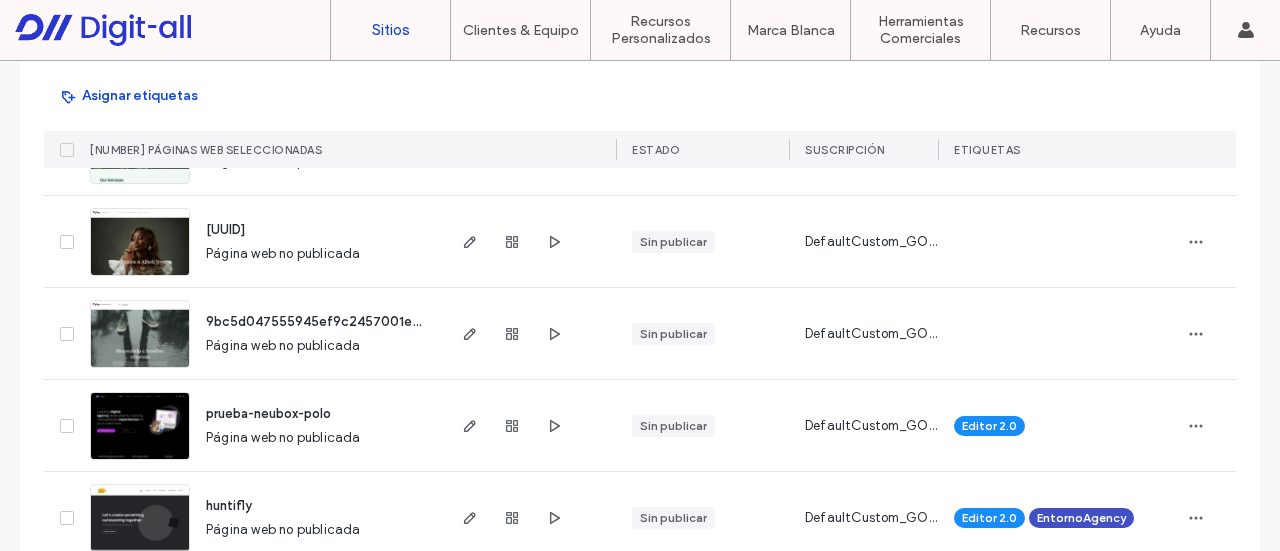 click 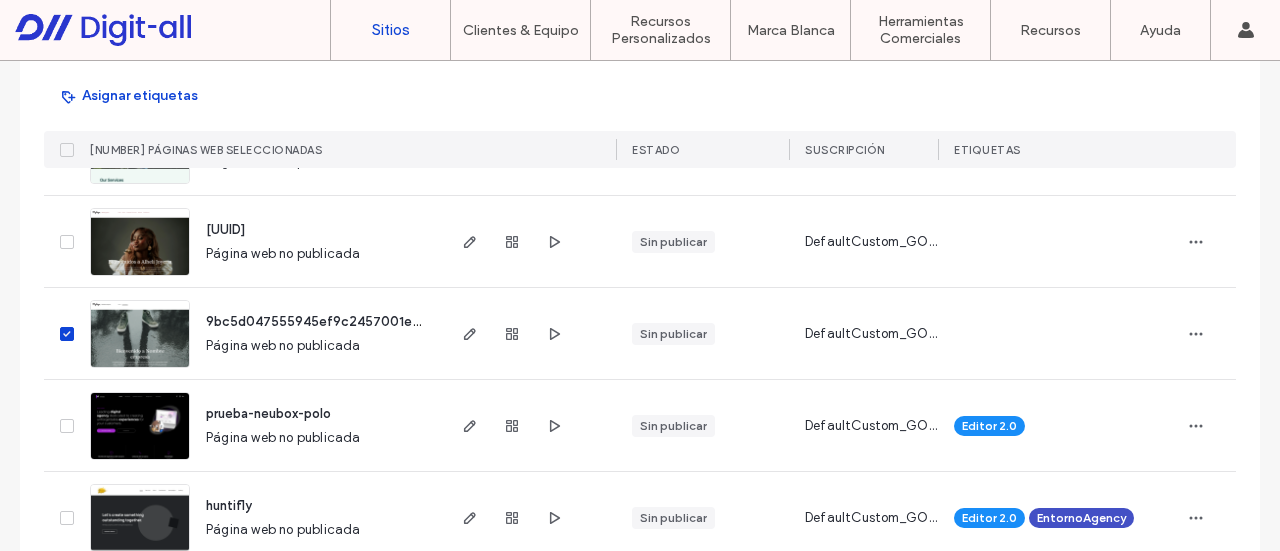 drag, startPoint x: 70, startPoint y: 236, endPoint x: 52, endPoint y: 253, distance: 24.758837 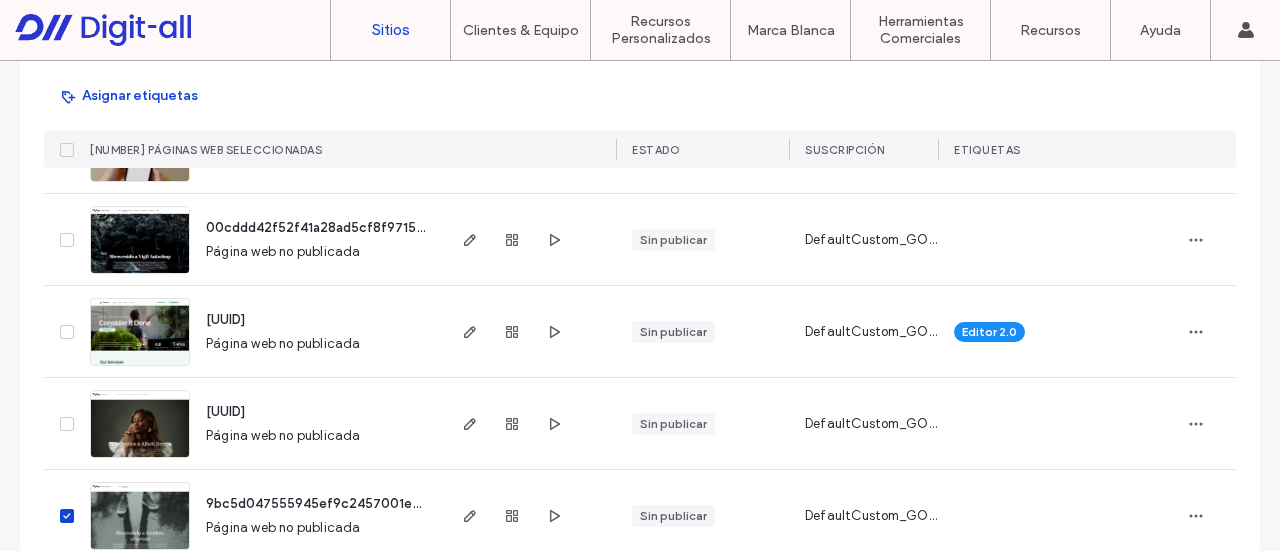 scroll, scrollTop: 4430, scrollLeft: 0, axis: vertical 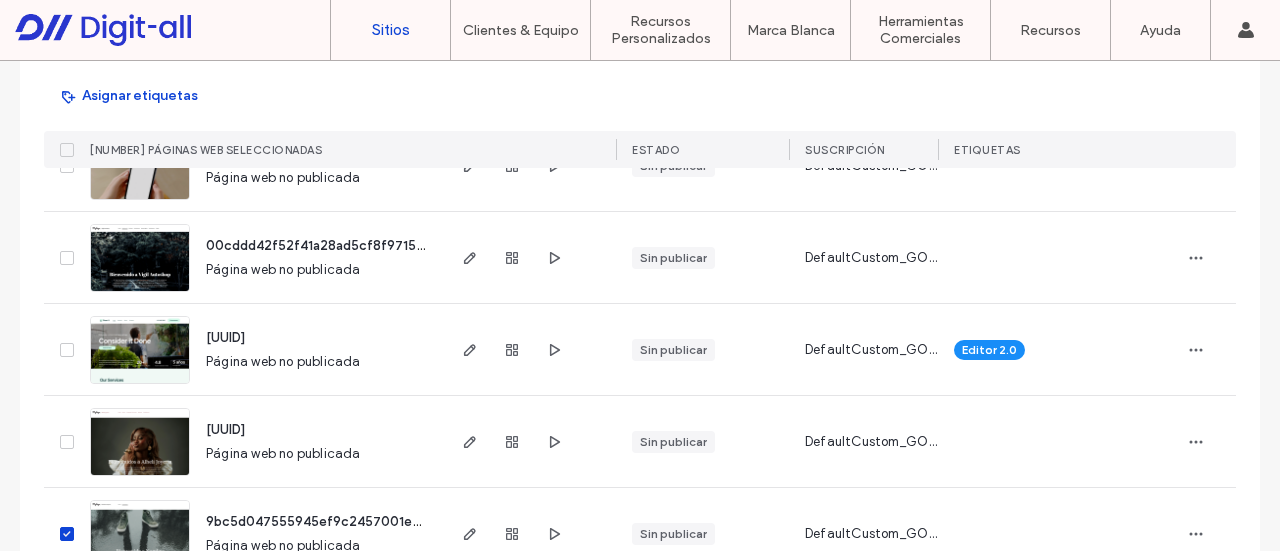 click at bounding box center (63, 441) 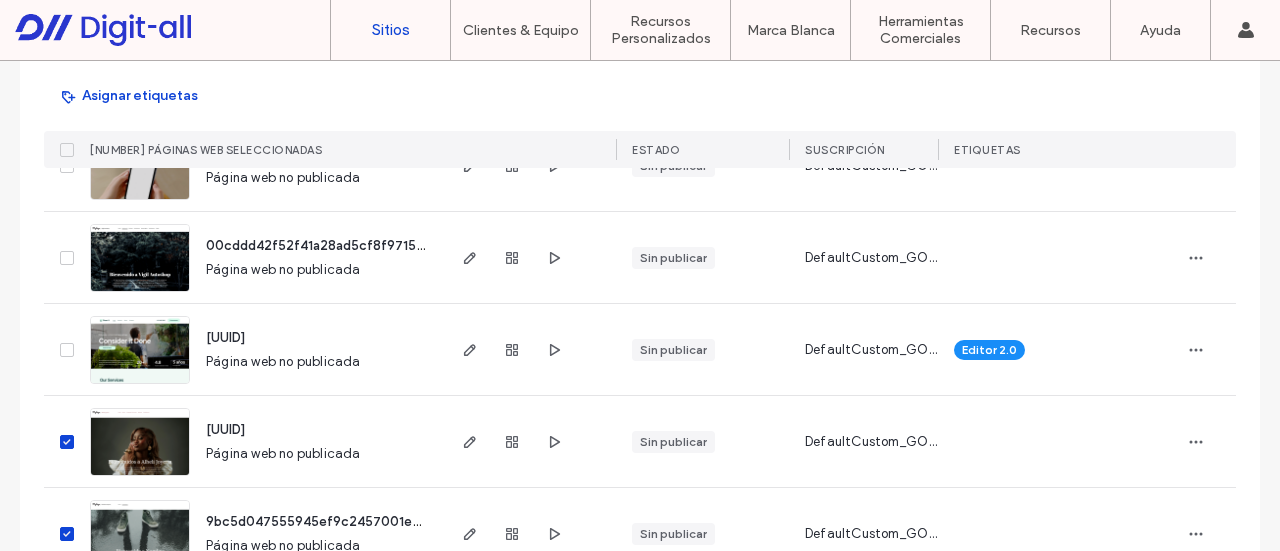 click 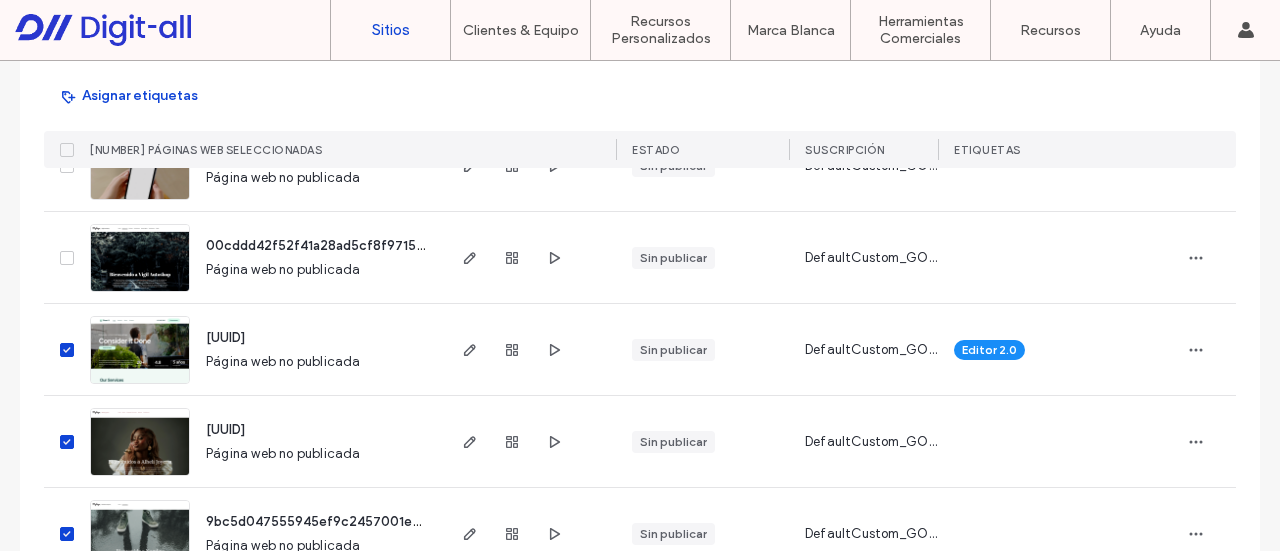 click at bounding box center (67, 258) 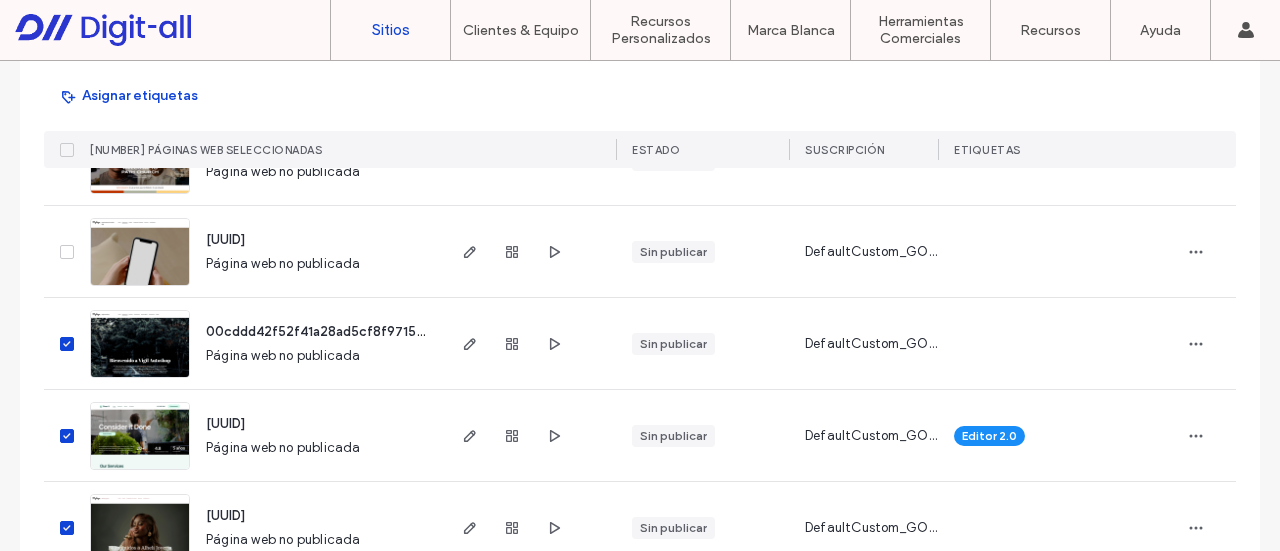scroll, scrollTop: 4230, scrollLeft: 0, axis: vertical 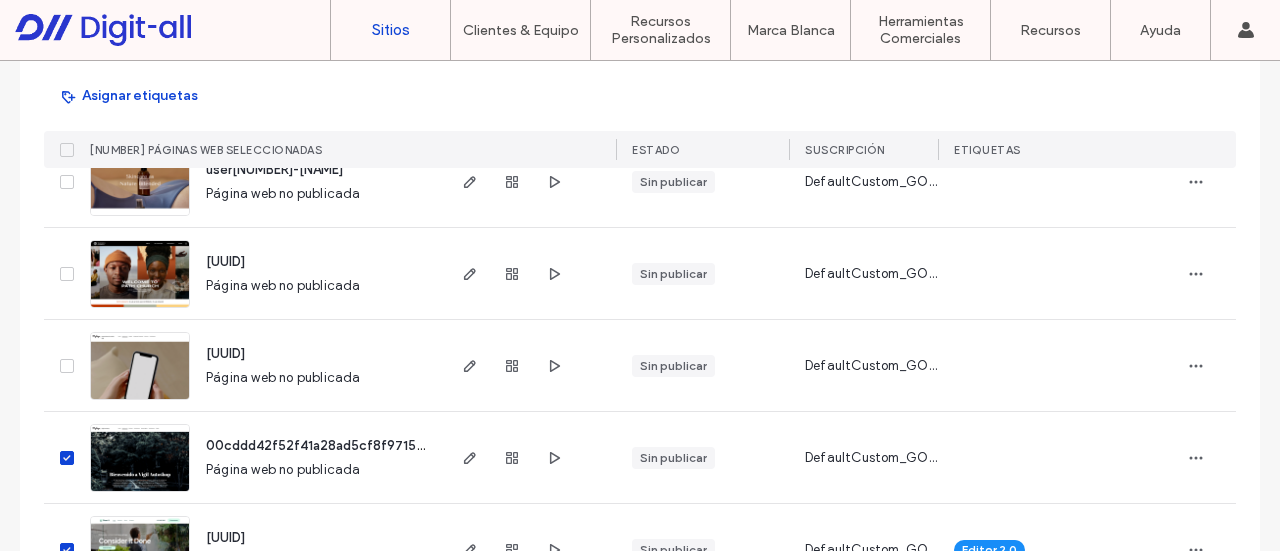 click 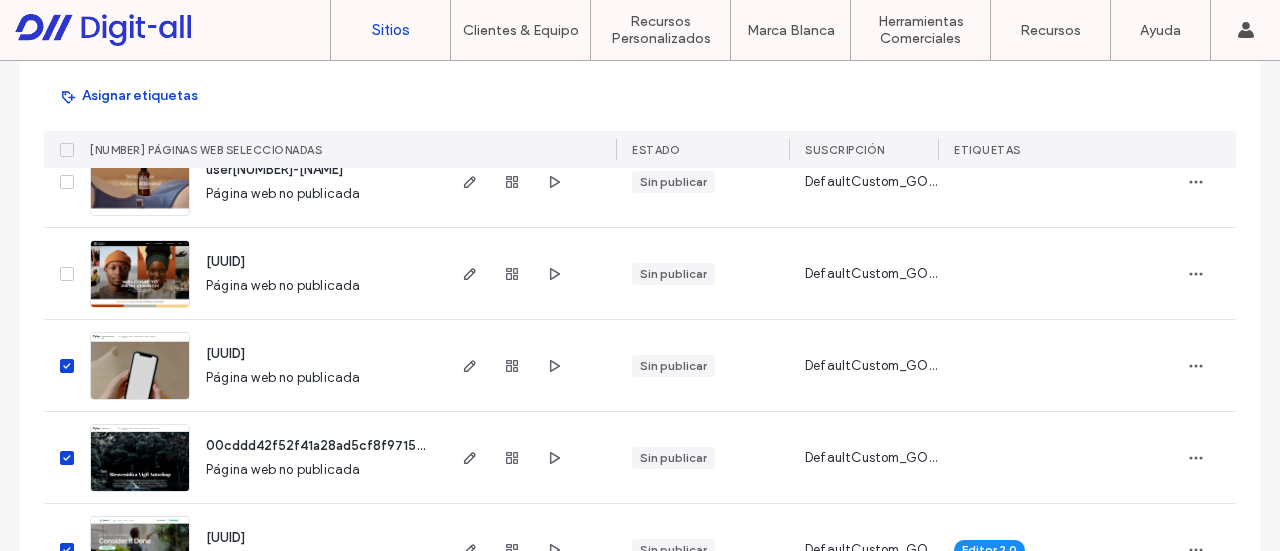 click at bounding box center (67, 274) 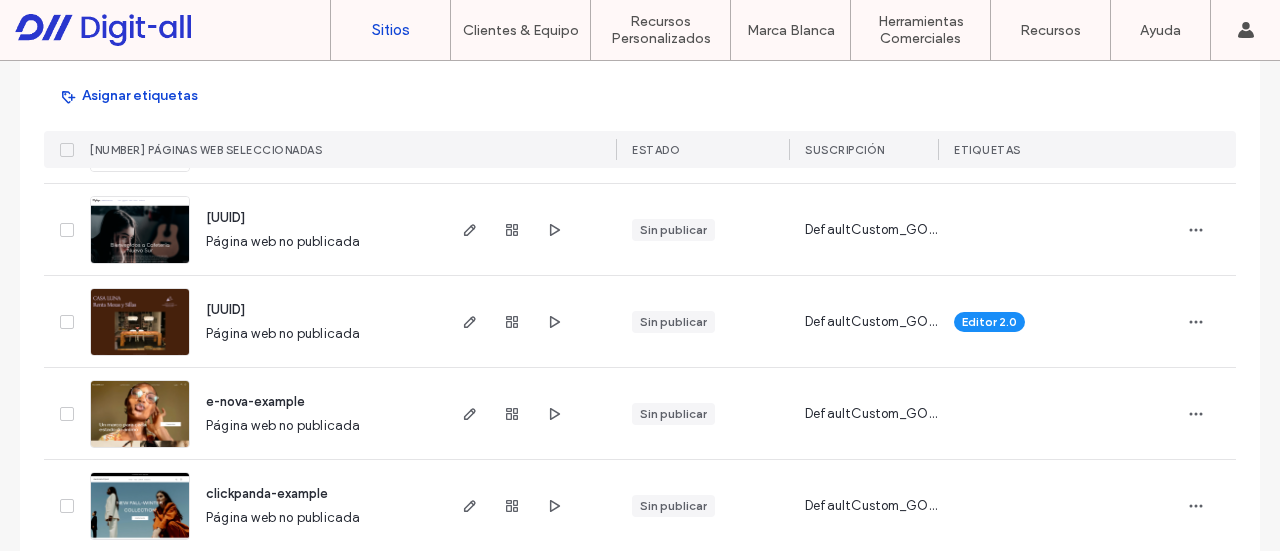 scroll, scrollTop: 3530, scrollLeft: 0, axis: vertical 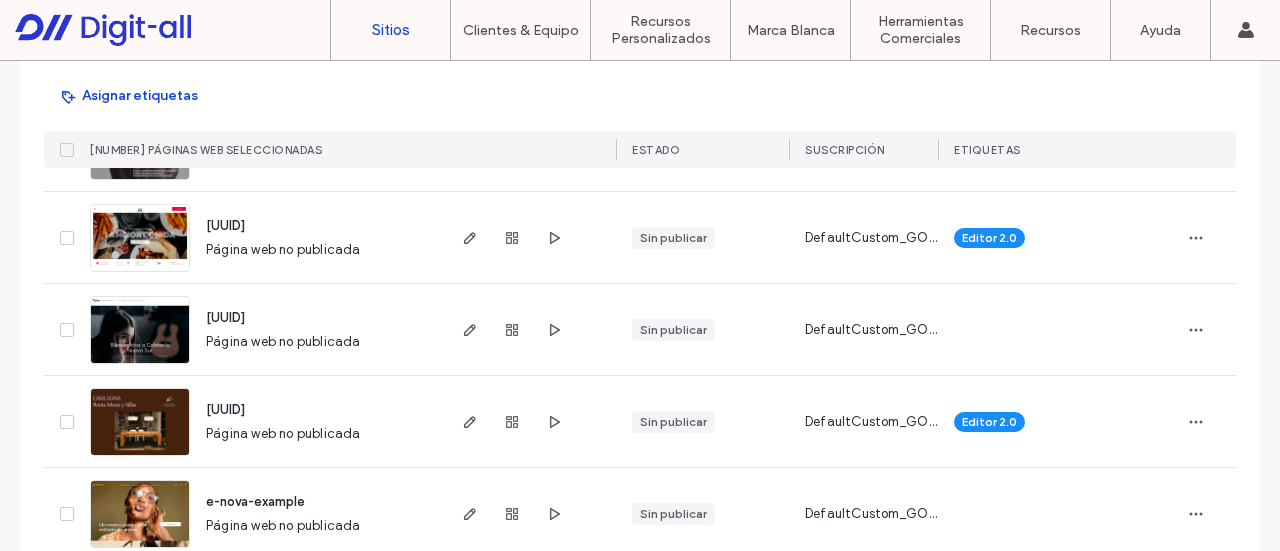 click 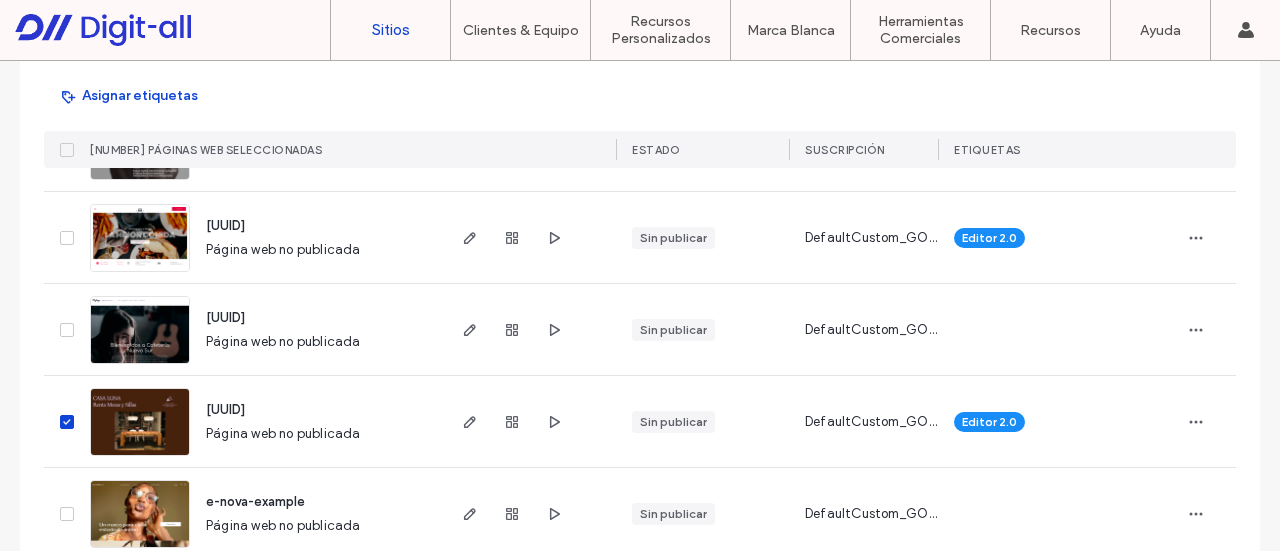click at bounding box center (67, 330) 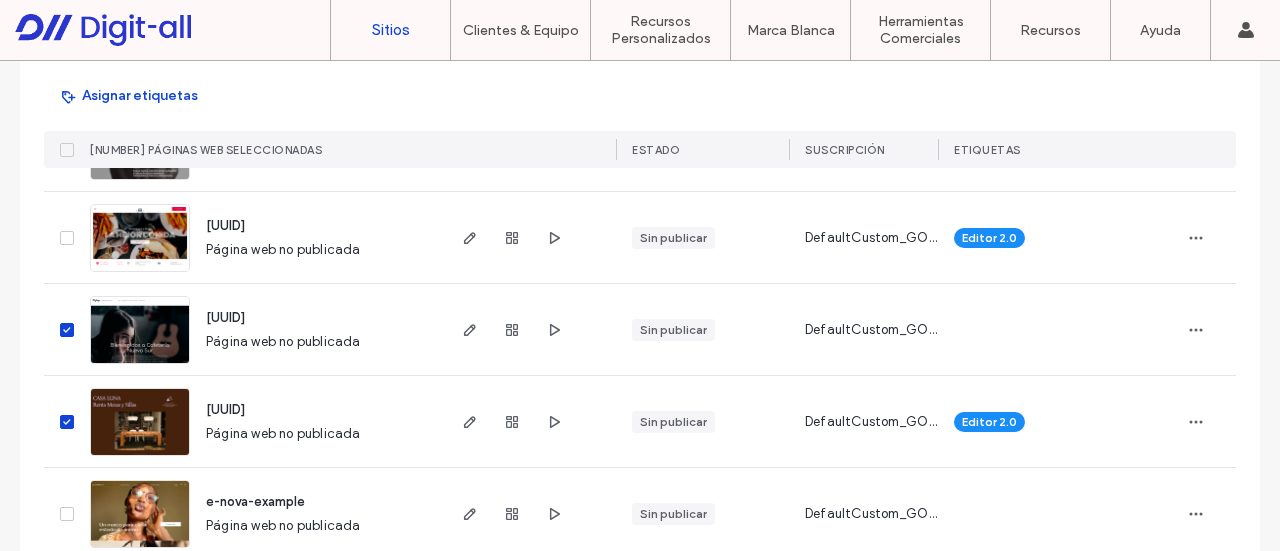 click 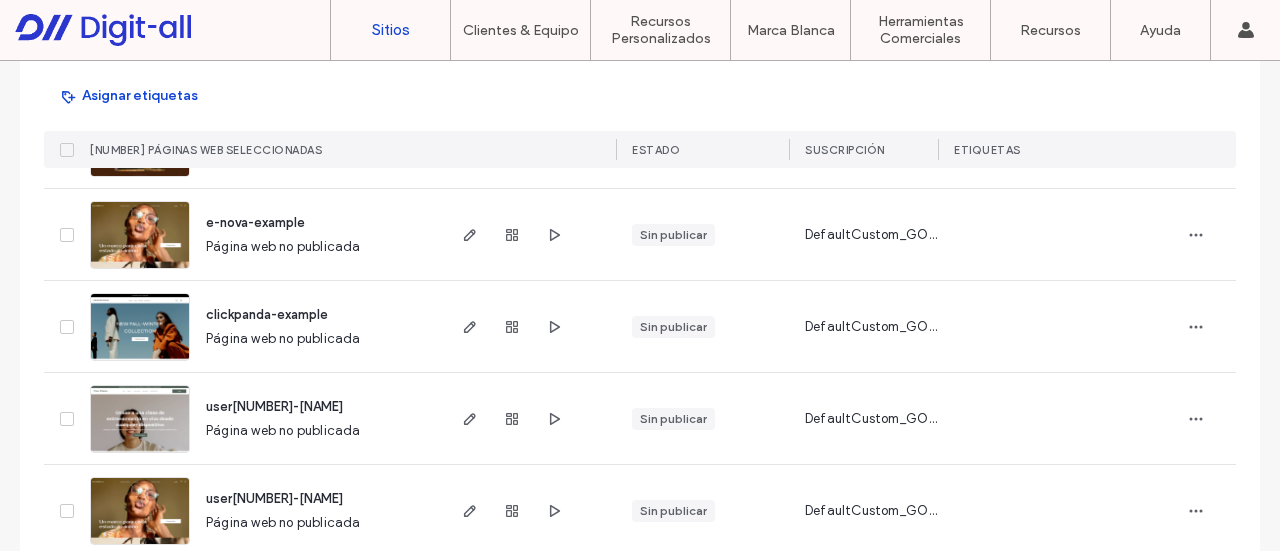 scroll, scrollTop: 3700, scrollLeft: 0, axis: vertical 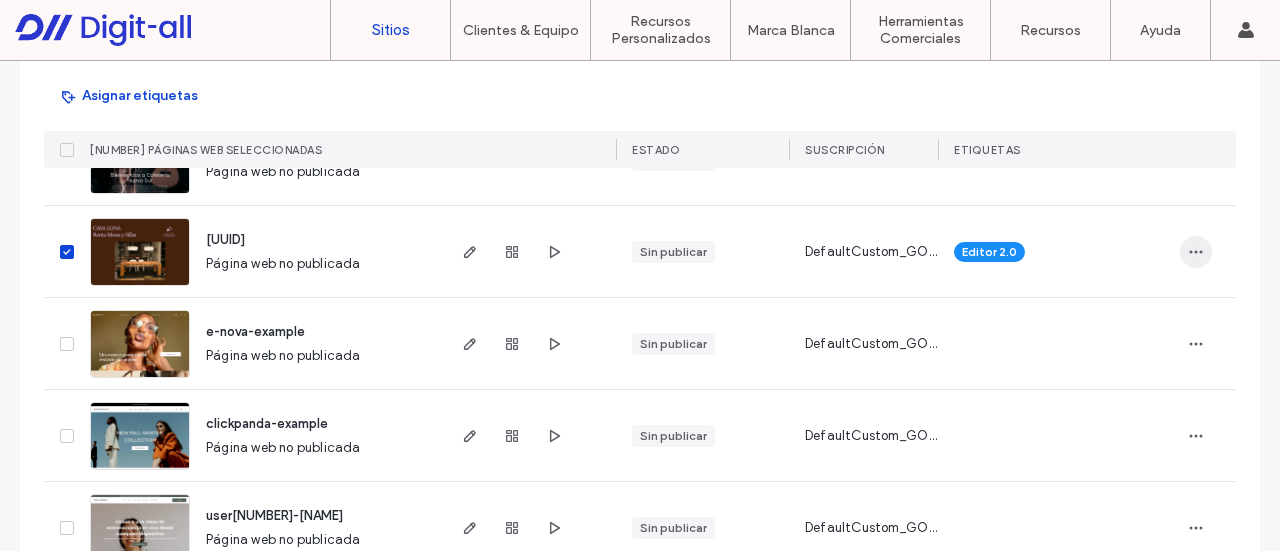 click 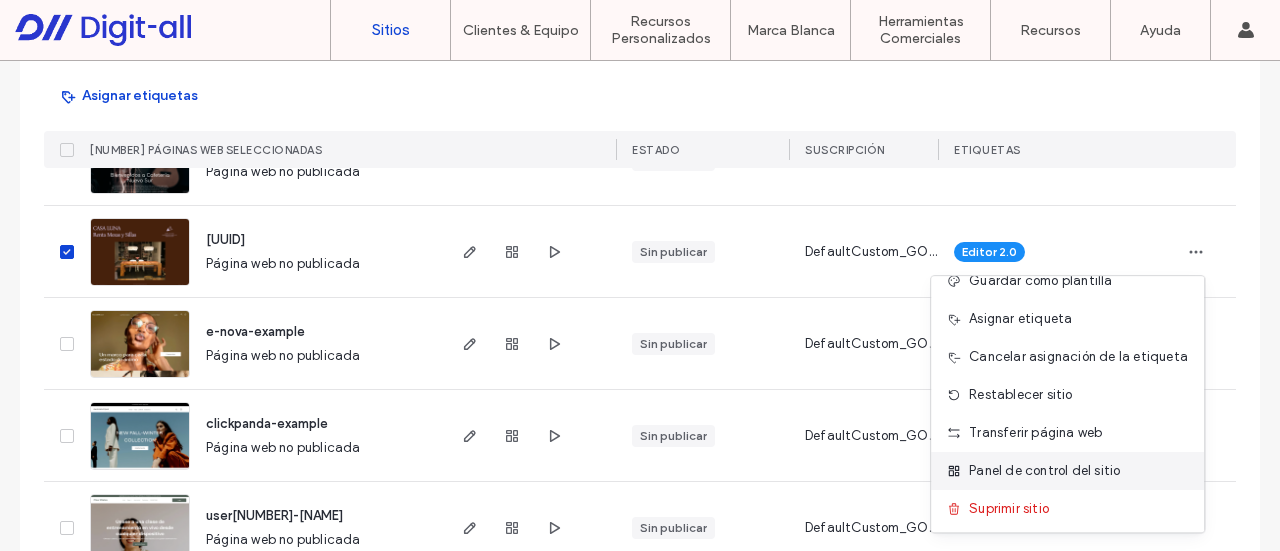 scroll, scrollTop: 101, scrollLeft: 0, axis: vertical 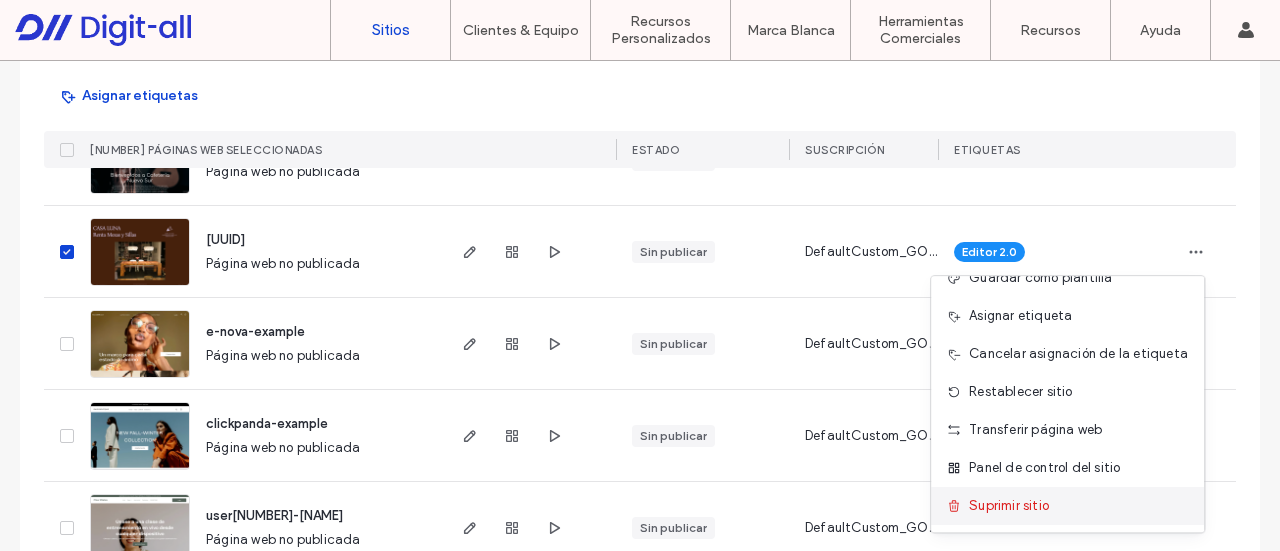 click on "Suprimir sitio" at bounding box center [1010, 506] 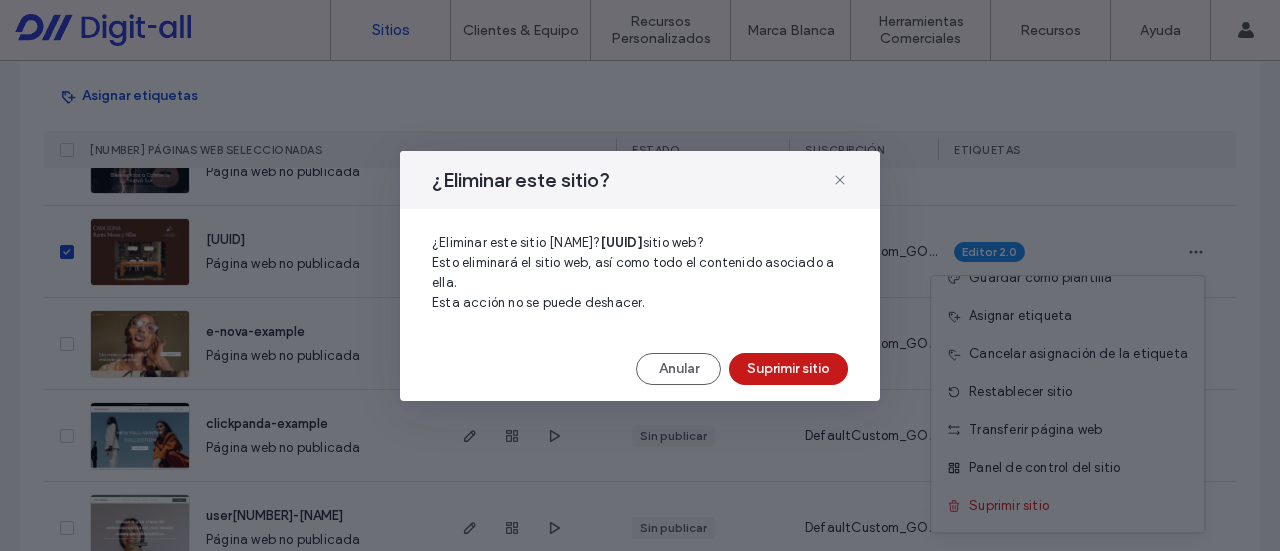 click on "Suprimir sitio" at bounding box center (788, 369) 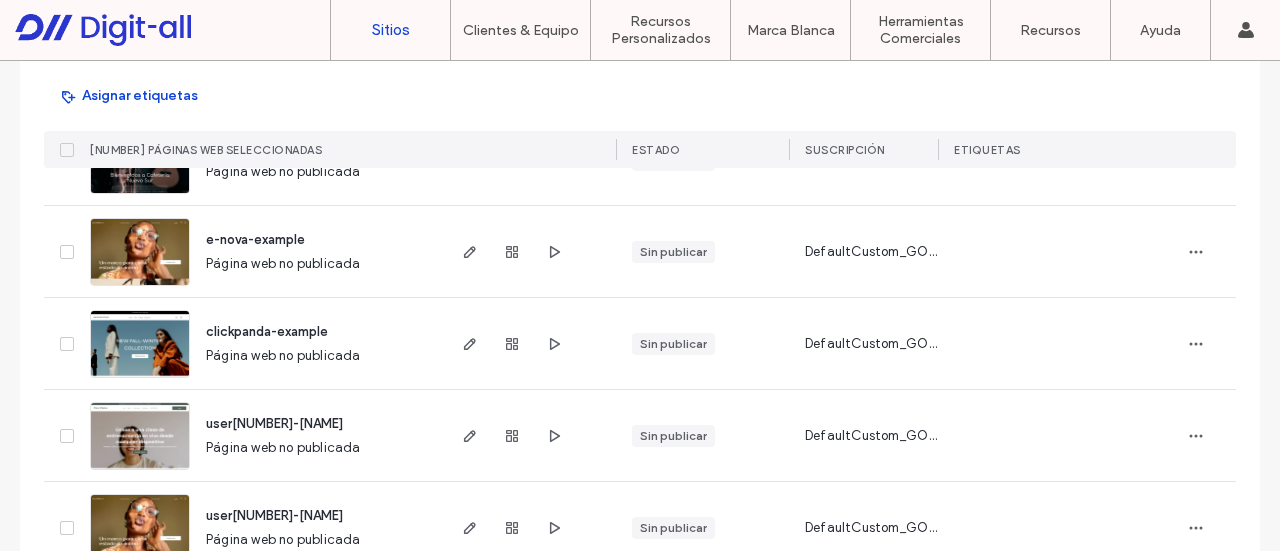 click on "Sitios" at bounding box center [391, 30] 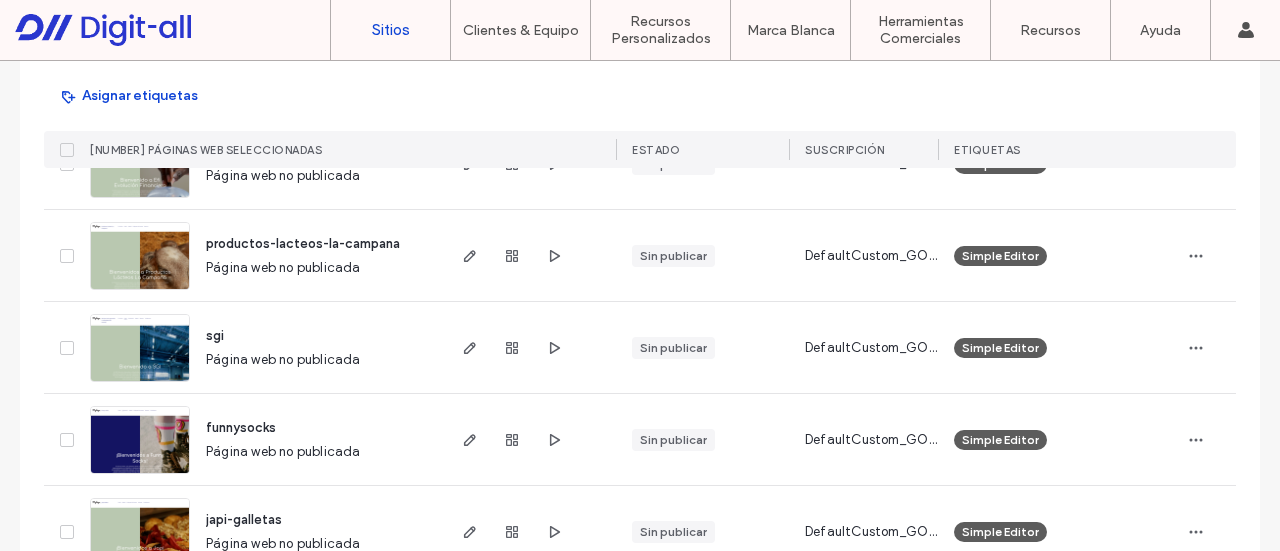 scroll, scrollTop: 1600, scrollLeft: 0, axis: vertical 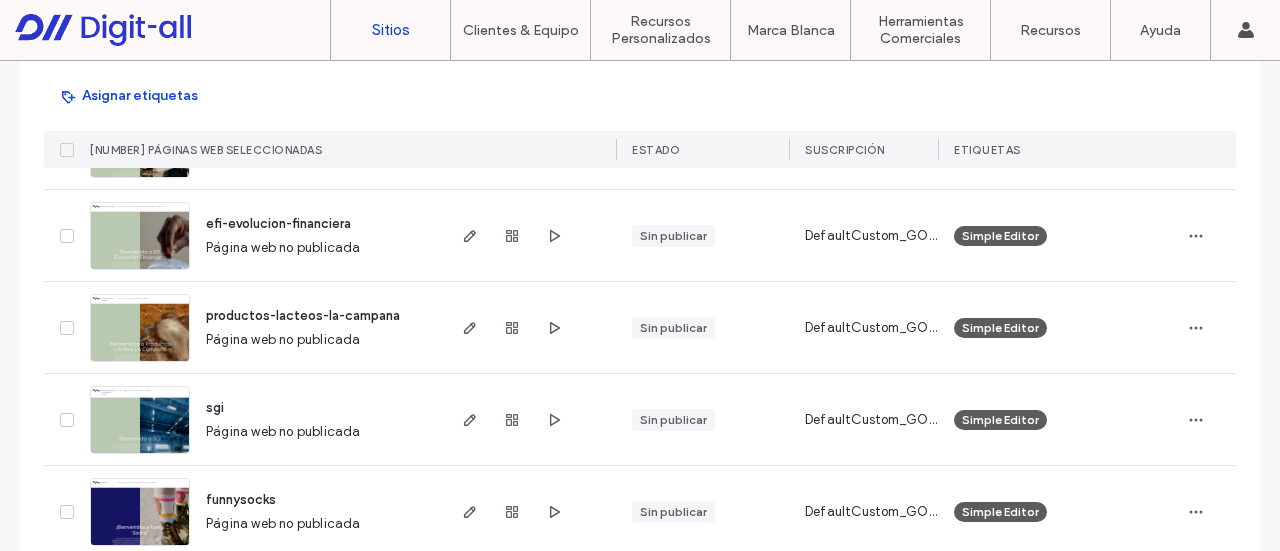 click on "Sitios" at bounding box center [391, 30] 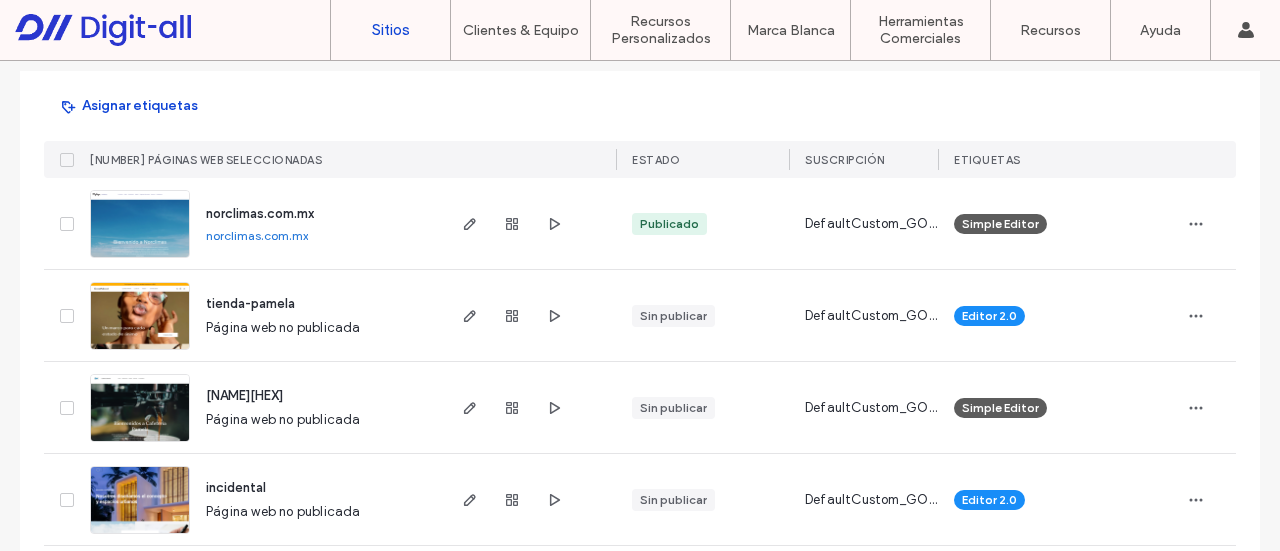 scroll, scrollTop: 0, scrollLeft: 0, axis: both 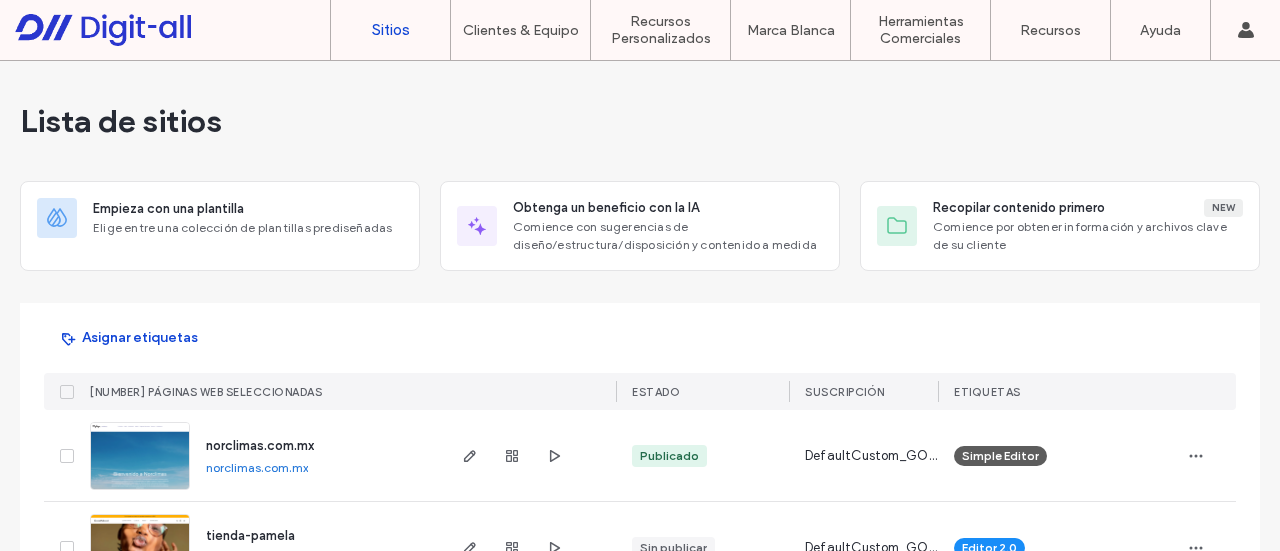 click on "Sitios" at bounding box center (390, 30) 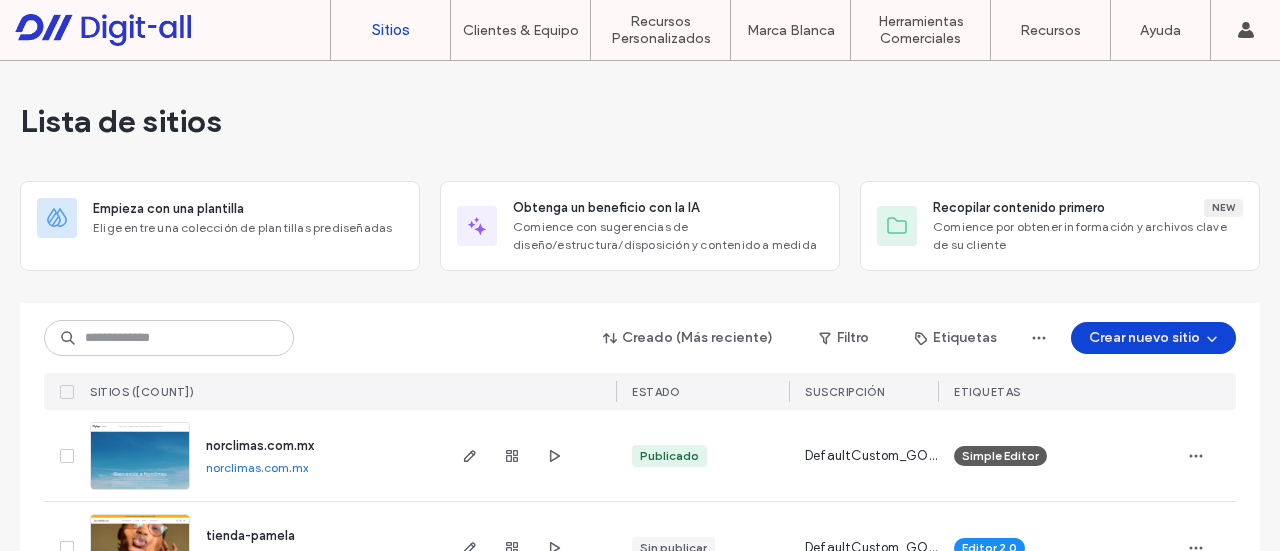 scroll, scrollTop: 0, scrollLeft: 0, axis: both 